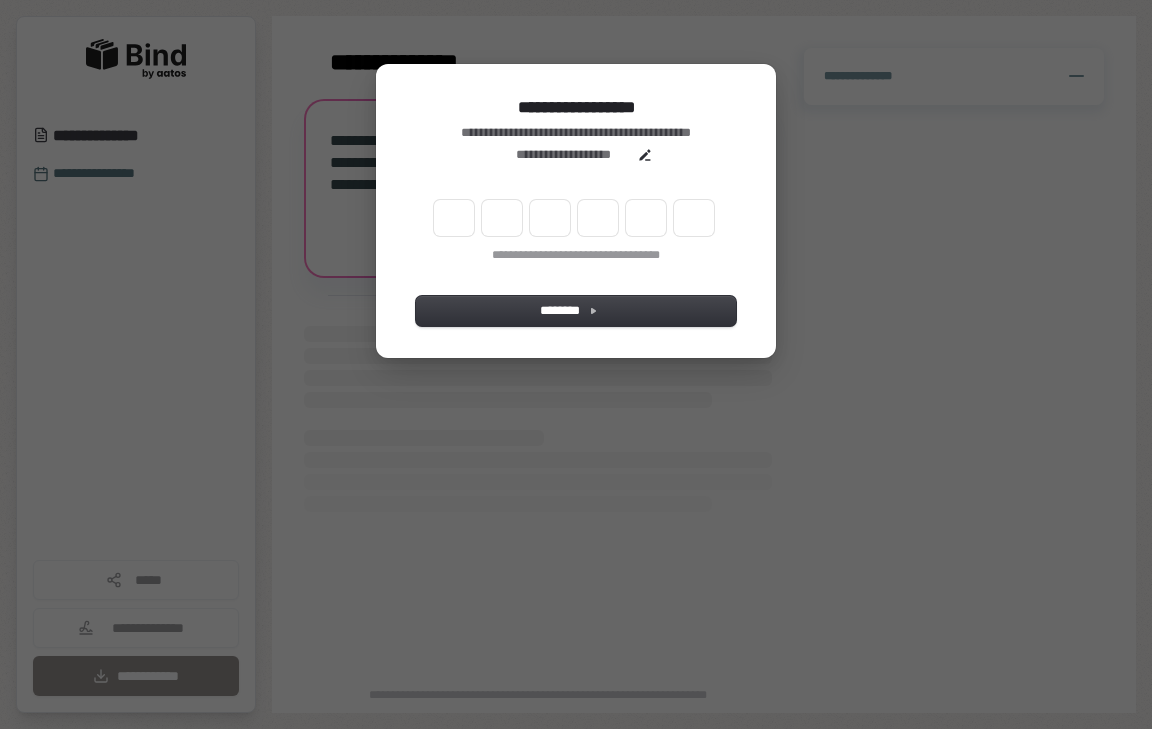 scroll, scrollTop: 0, scrollLeft: 0, axis: both 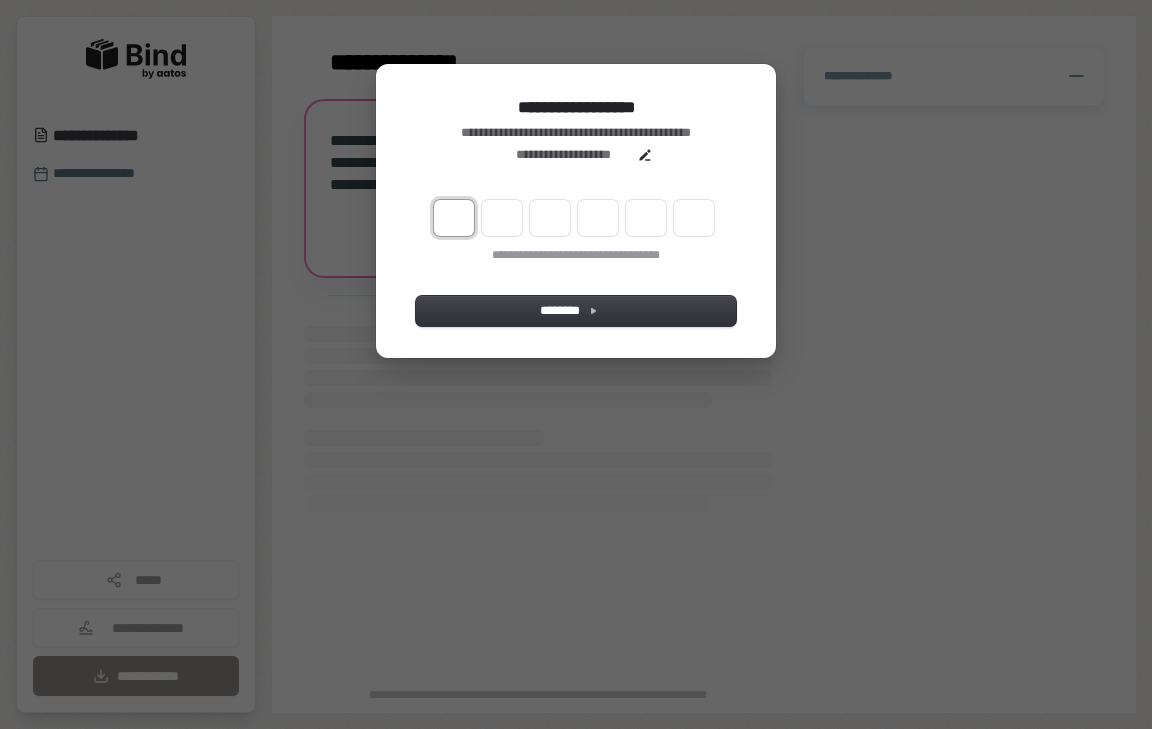 click at bounding box center [454, 218] 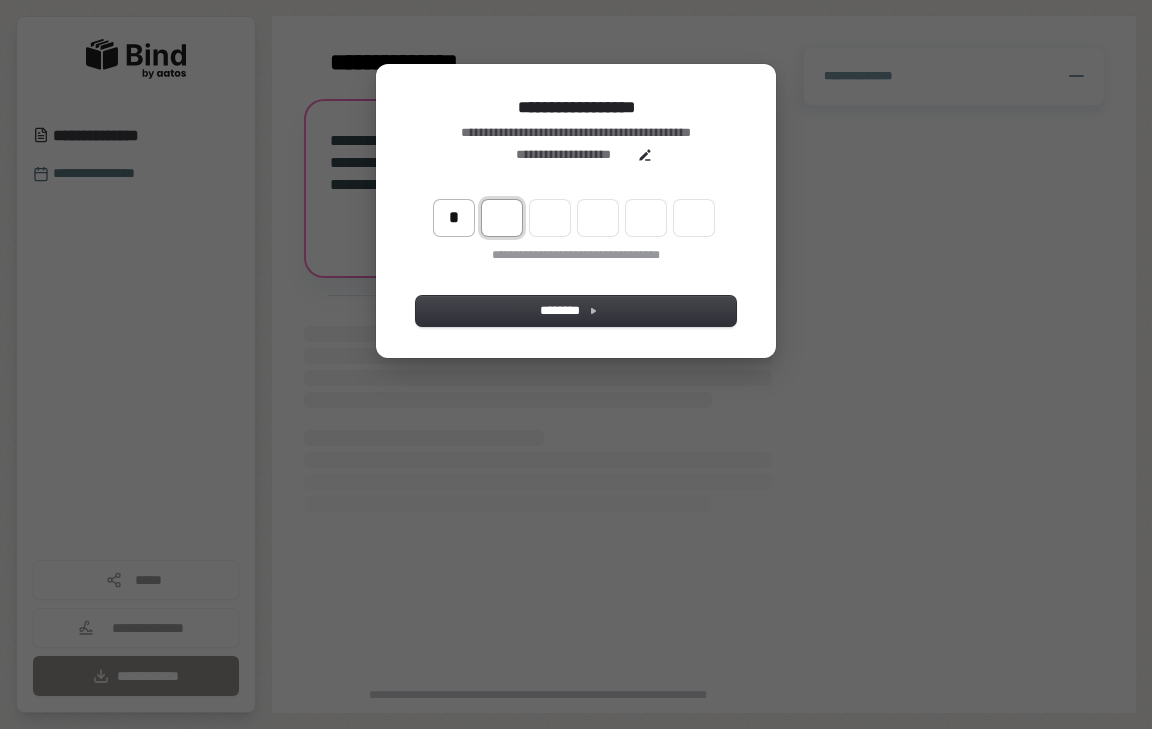 type on "*" 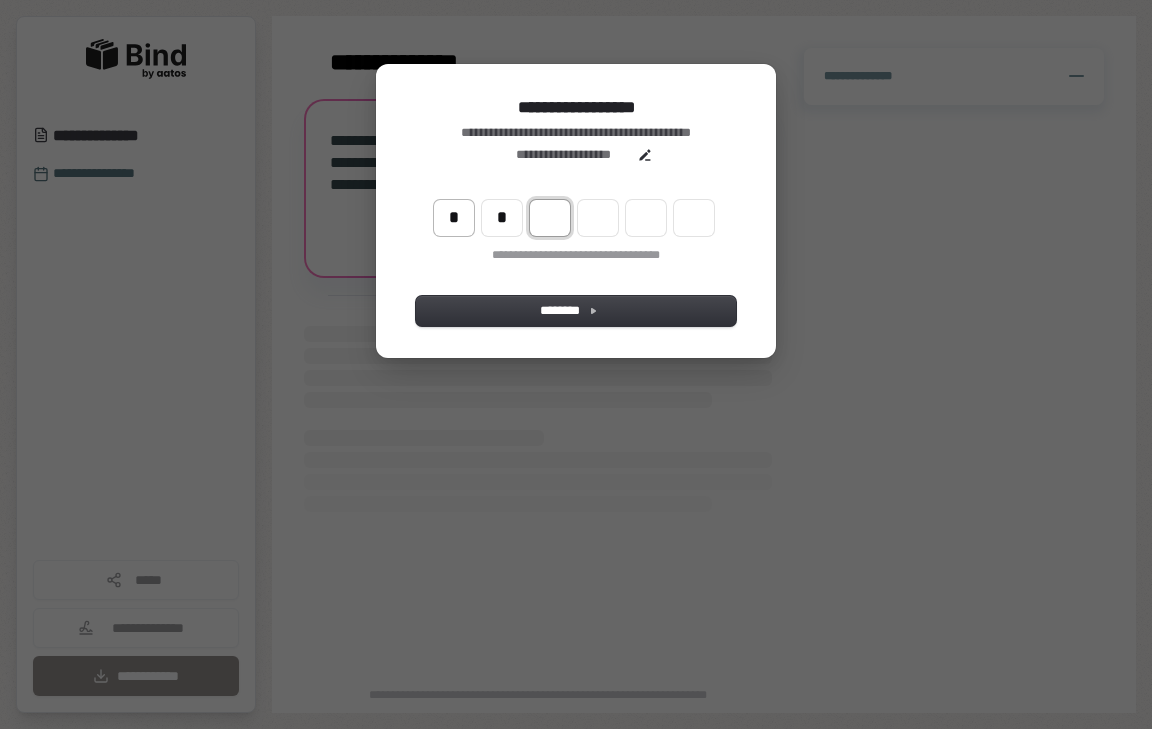 type on "**" 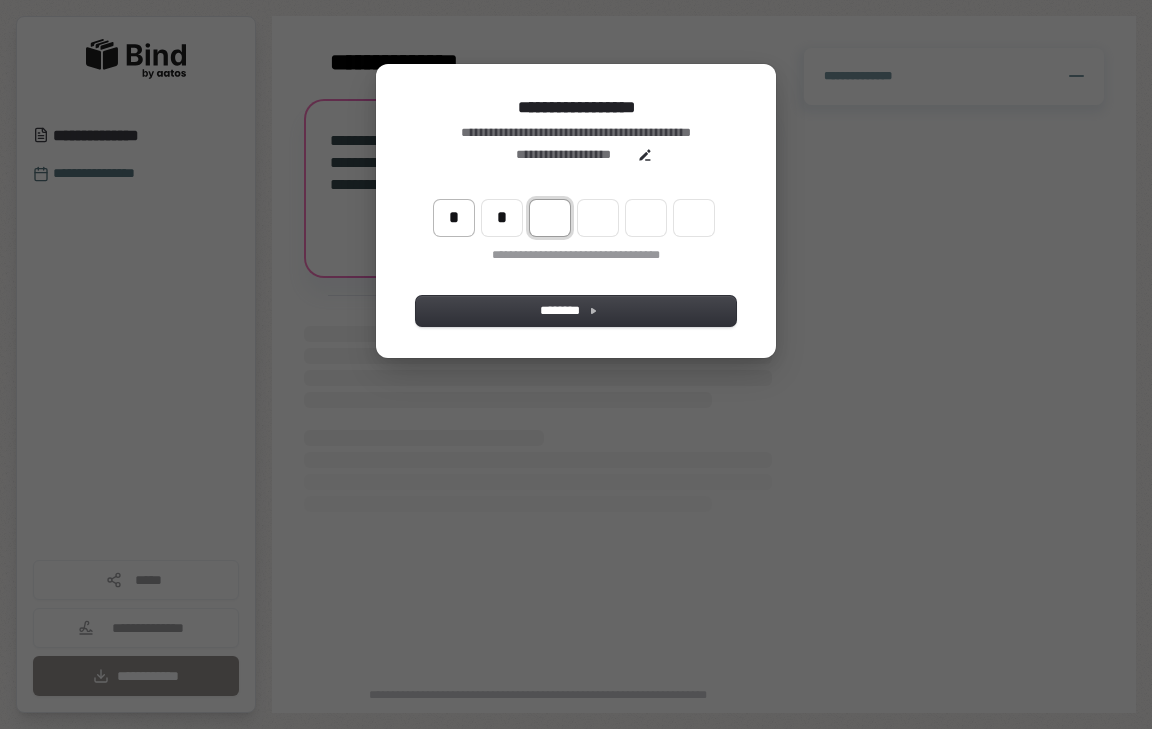 type on "*" 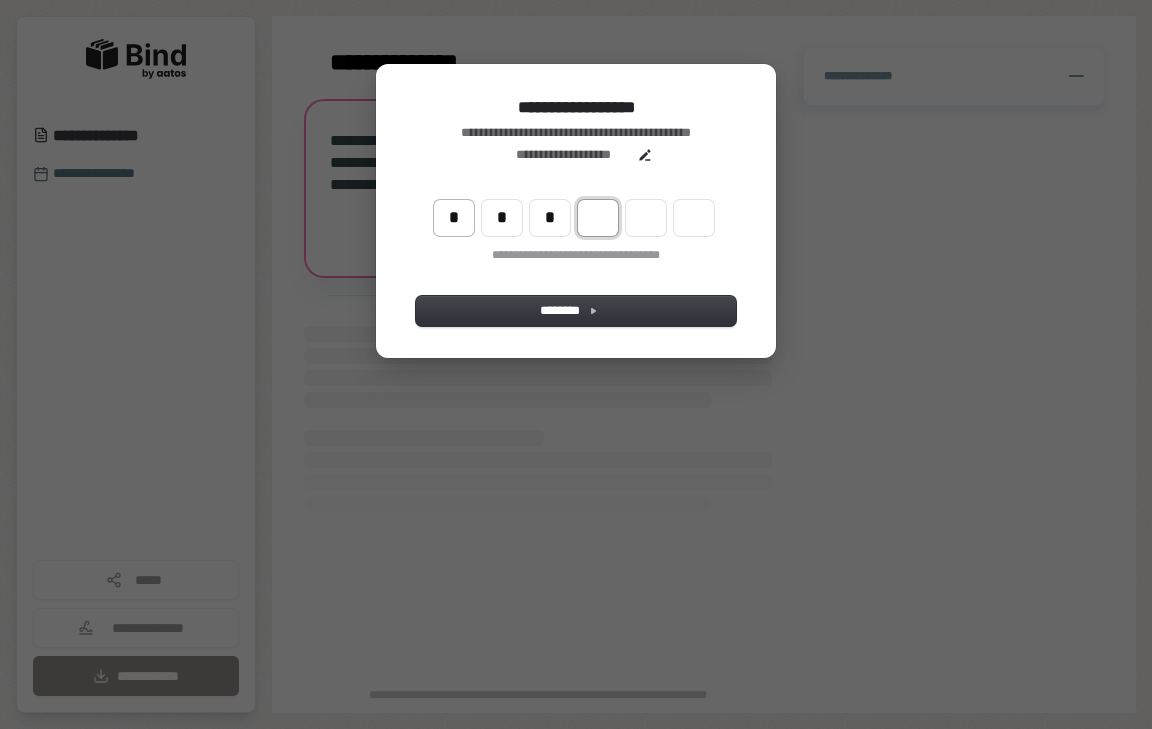 type on "***" 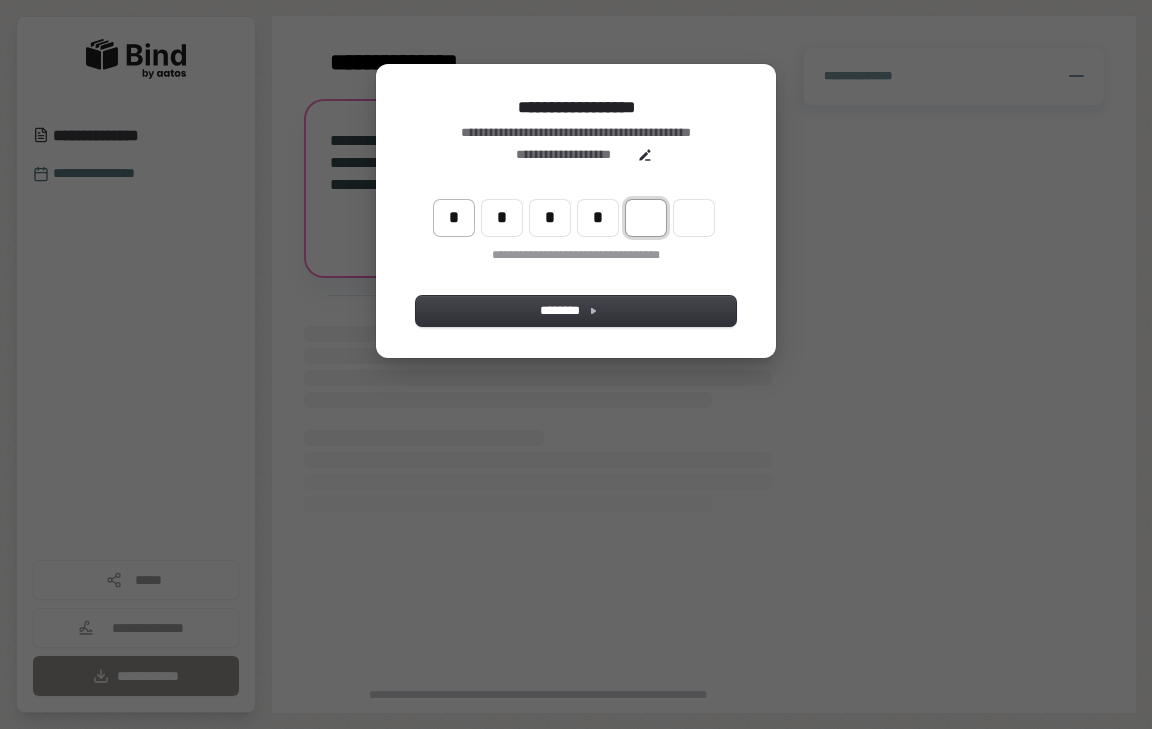 type on "****" 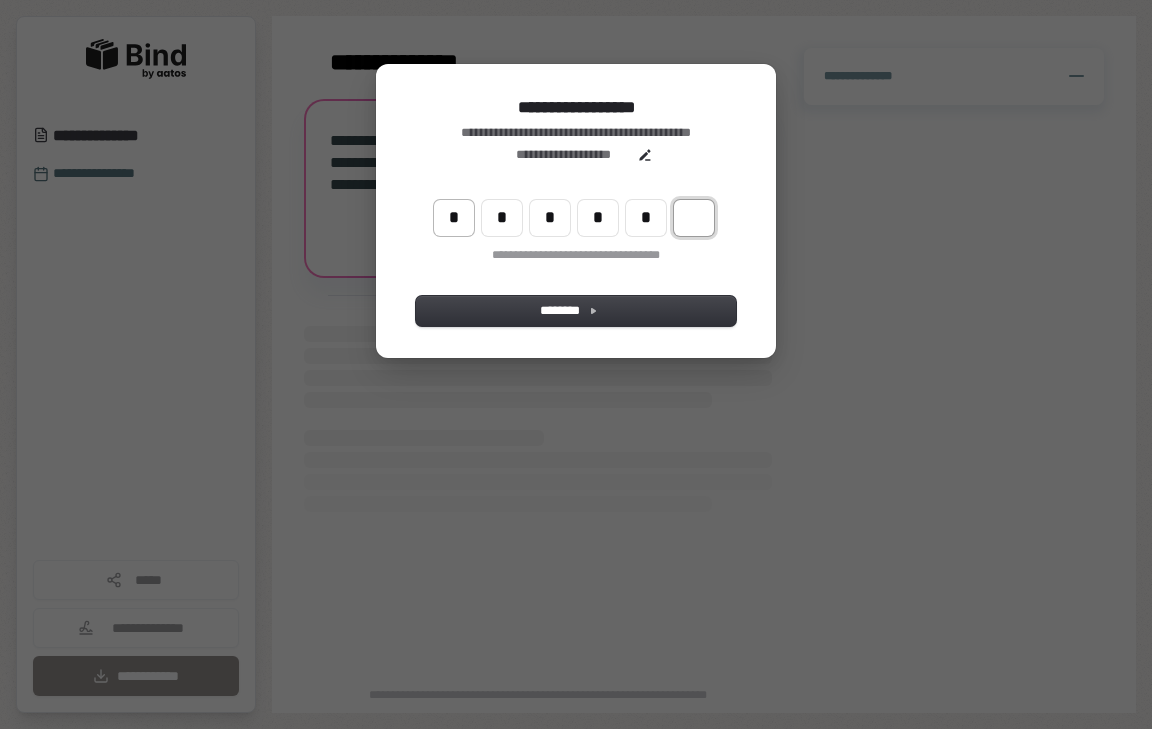 type on "******" 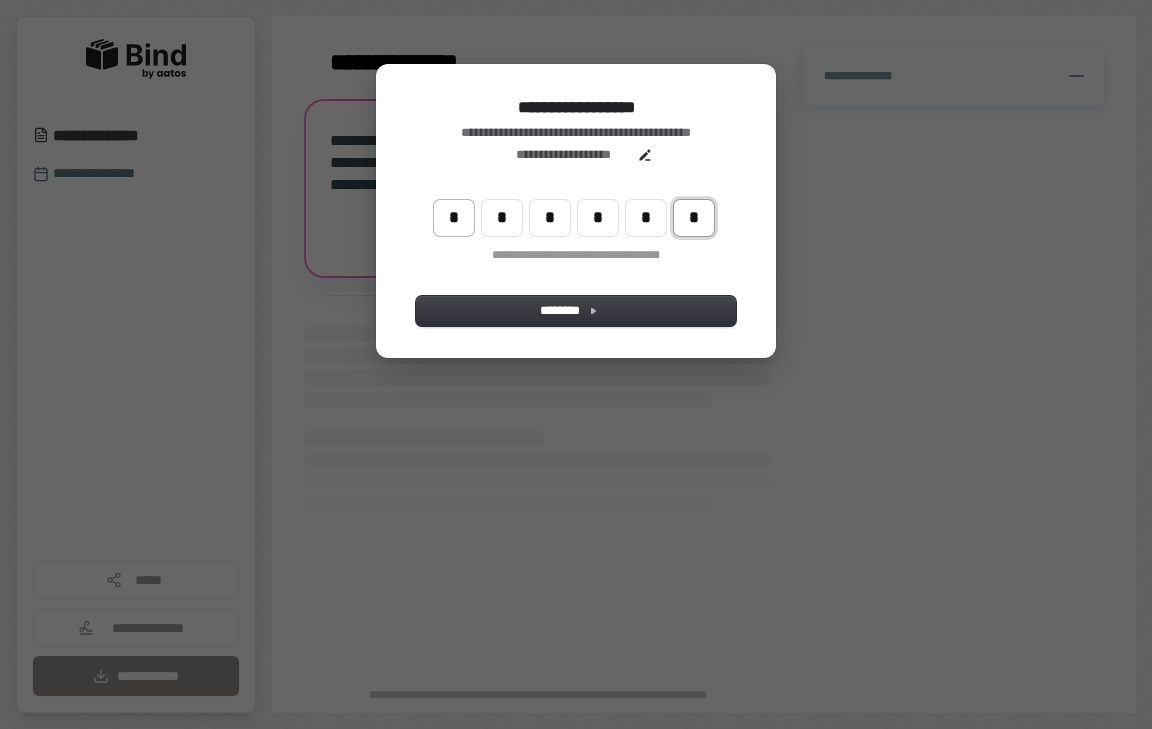 type on "*" 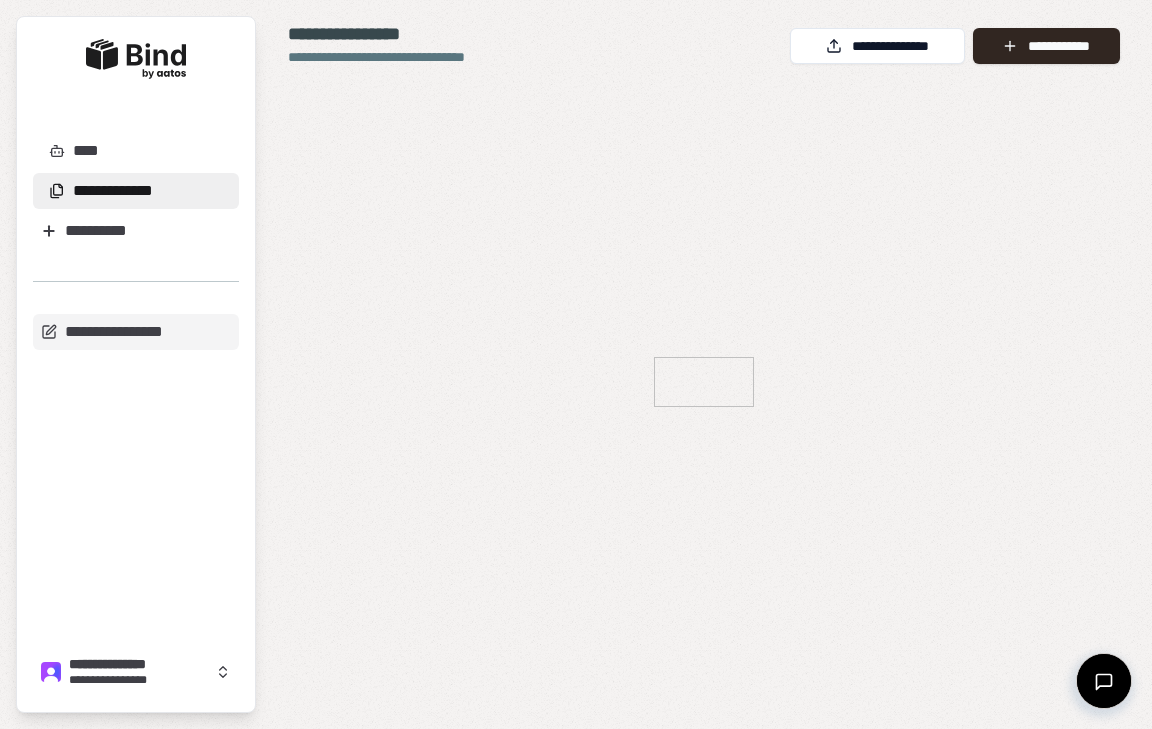 scroll, scrollTop: 0, scrollLeft: 0, axis: both 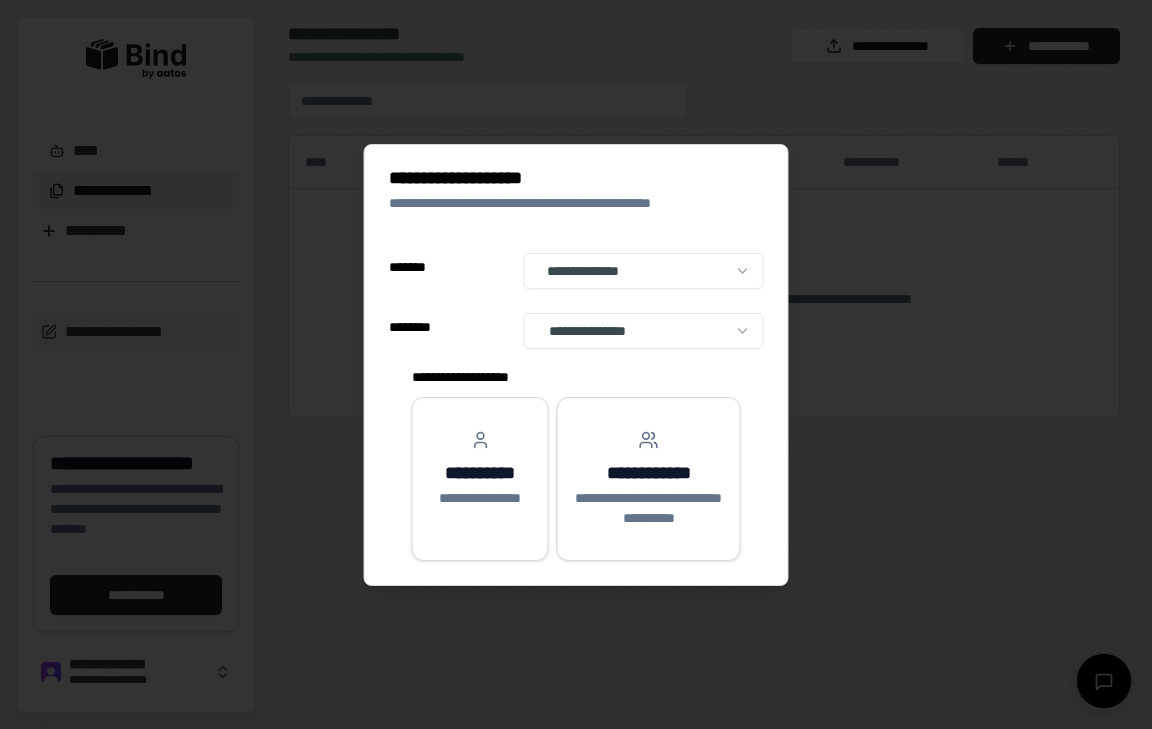 select on "**" 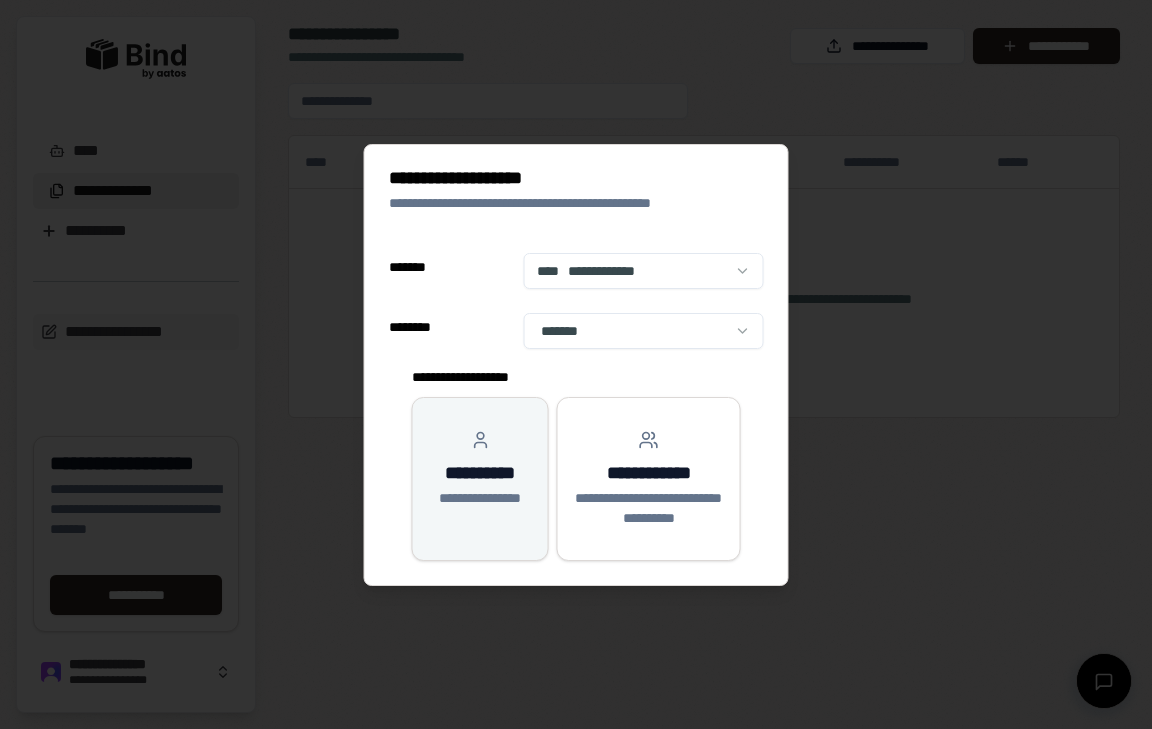 click on "**********" at bounding box center (480, 469) 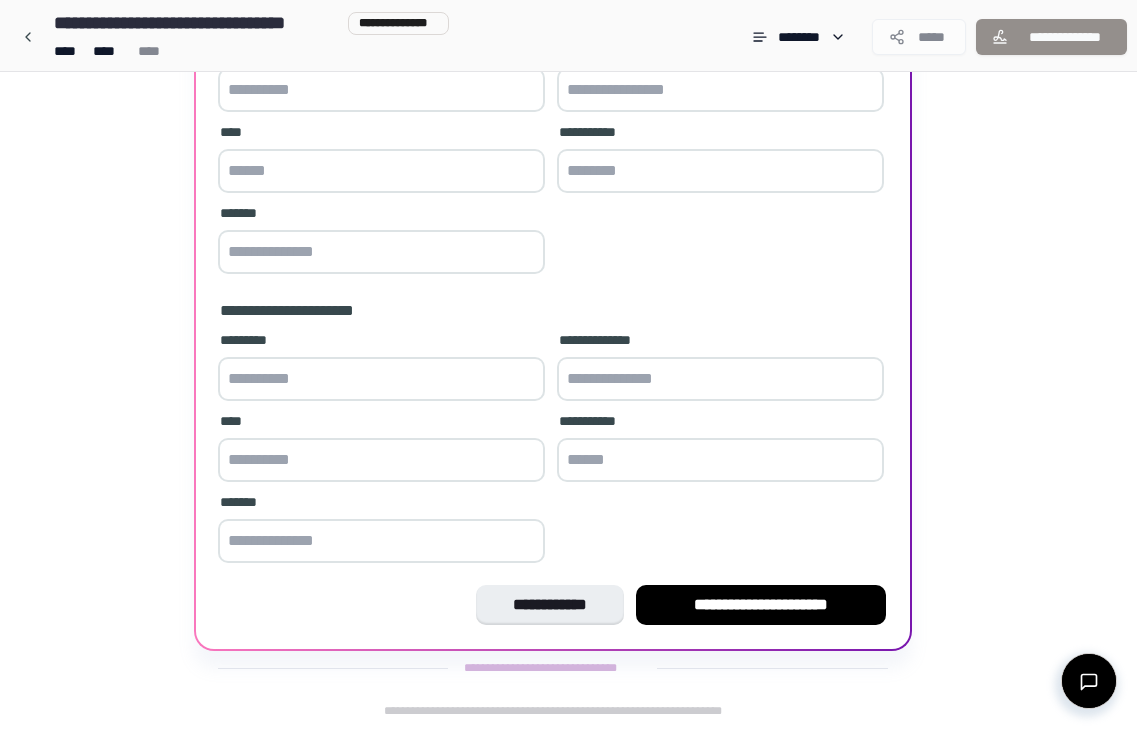 scroll, scrollTop: 0, scrollLeft: 0, axis: both 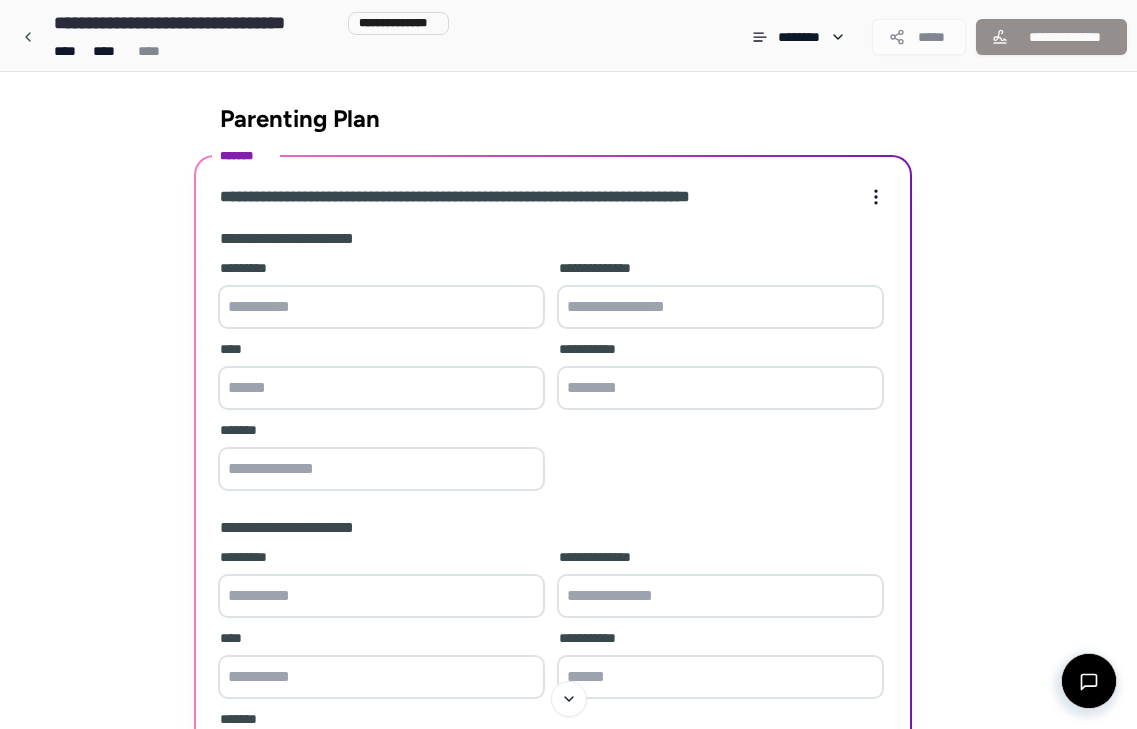 click at bounding box center (381, 307) 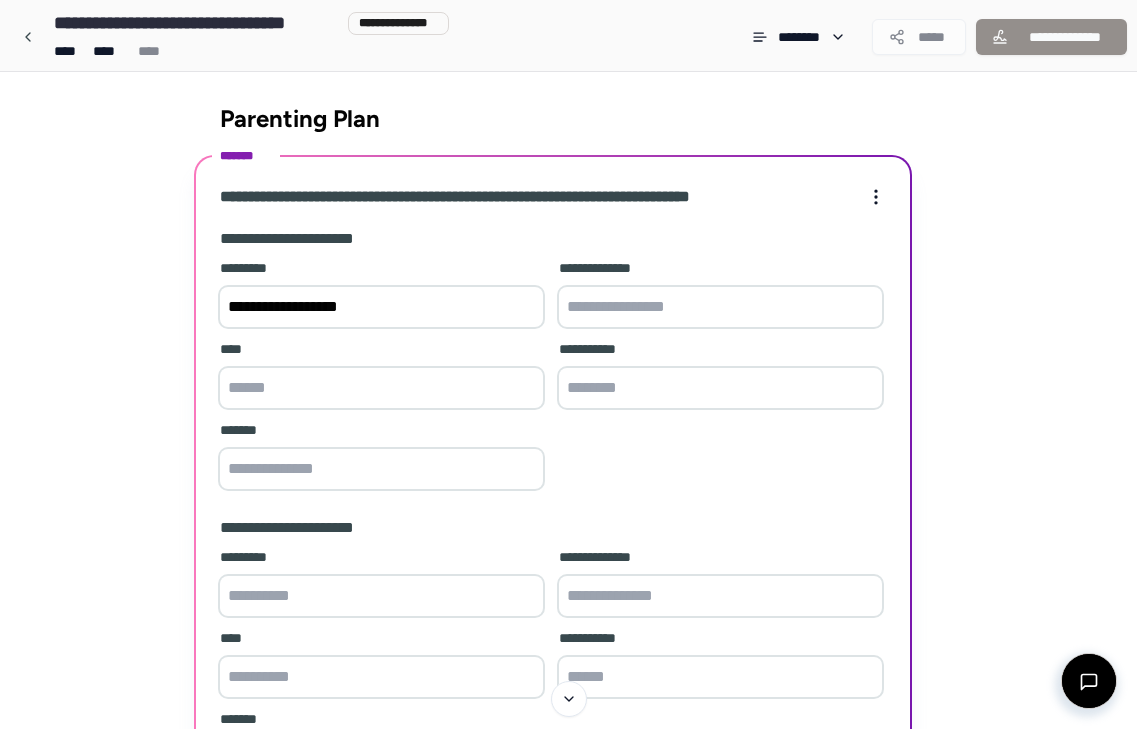 type on "**********" 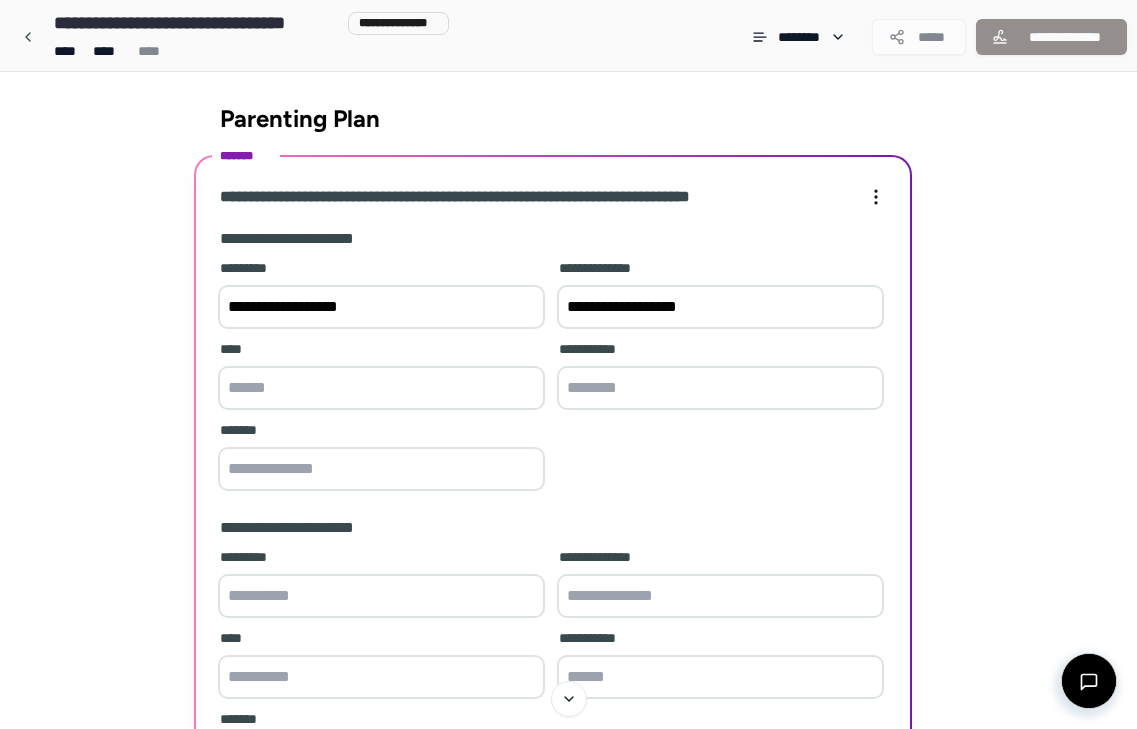 type on "**********" 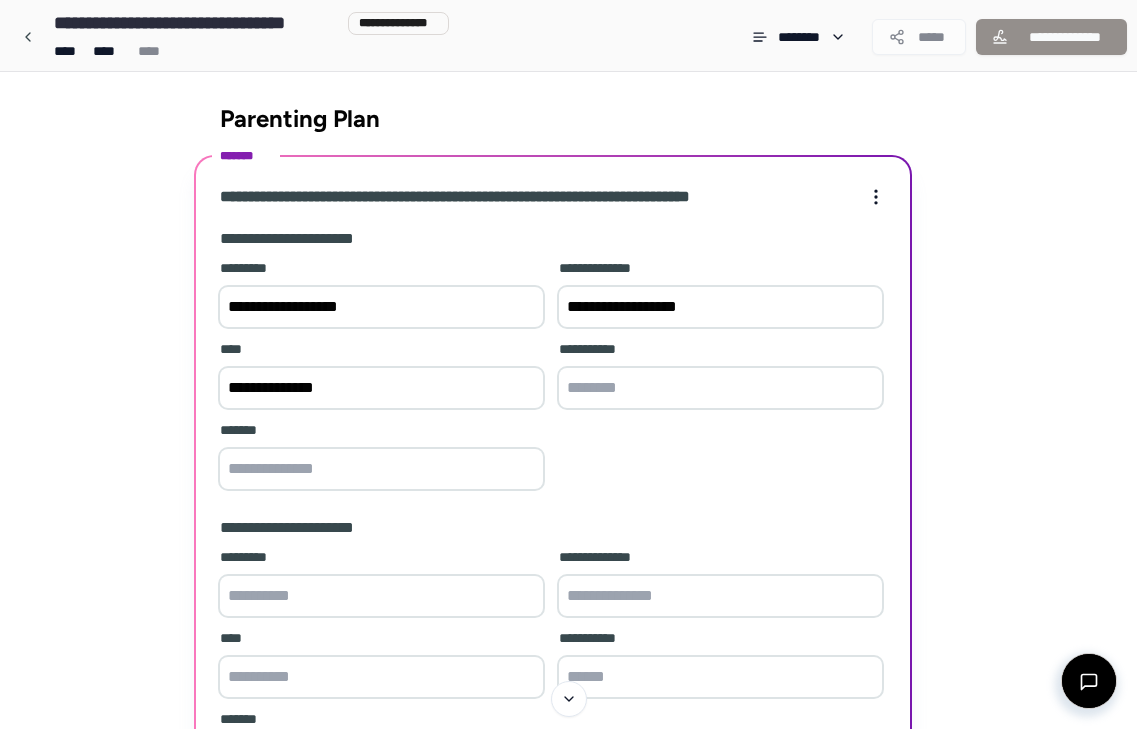 type on "**********" 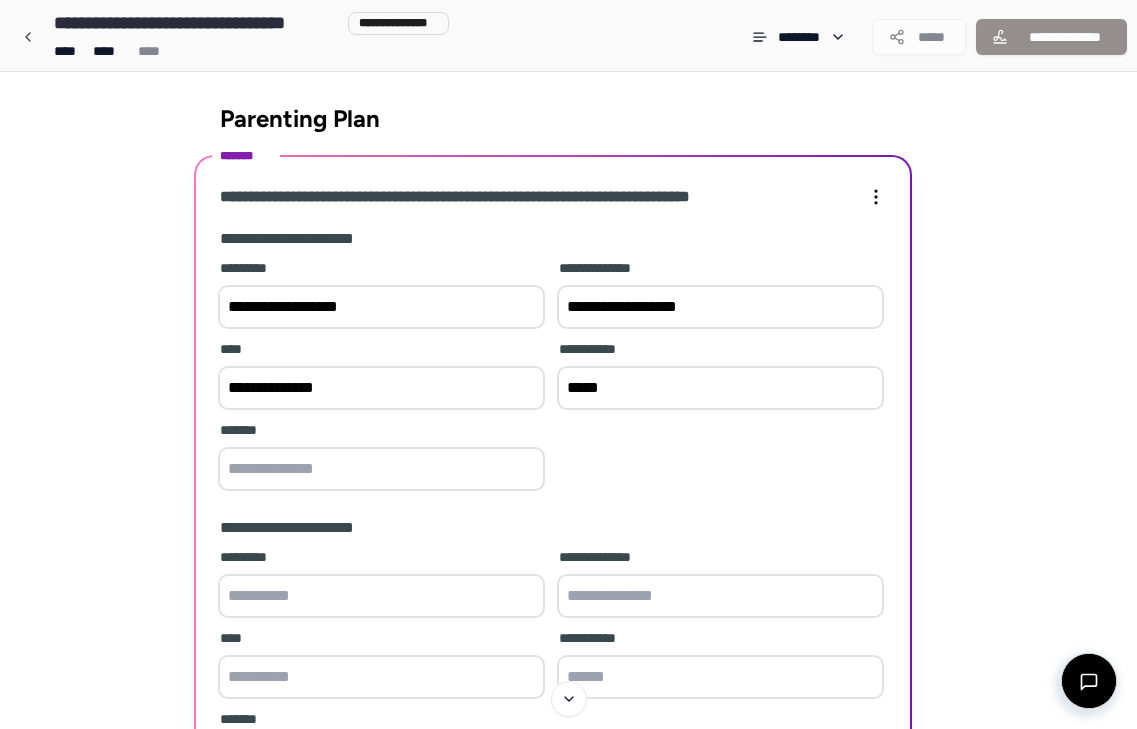 type on "*****" 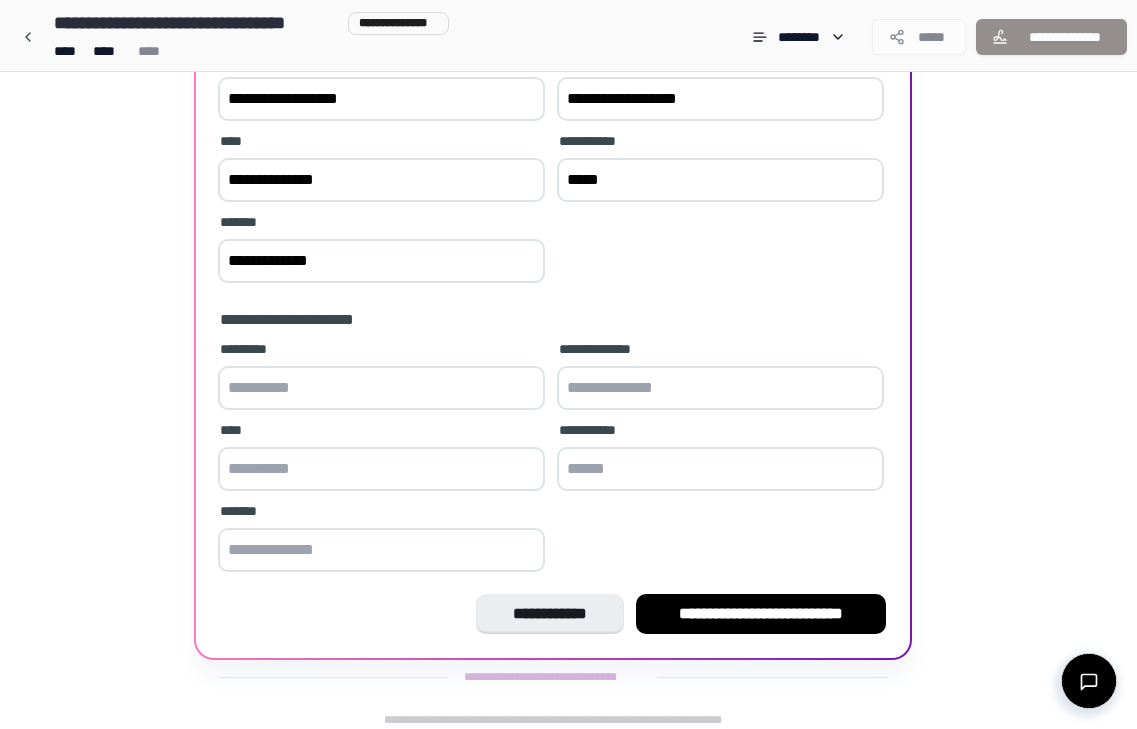 scroll, scrollTop: 217, scrollLeft: 0, axis: vertical 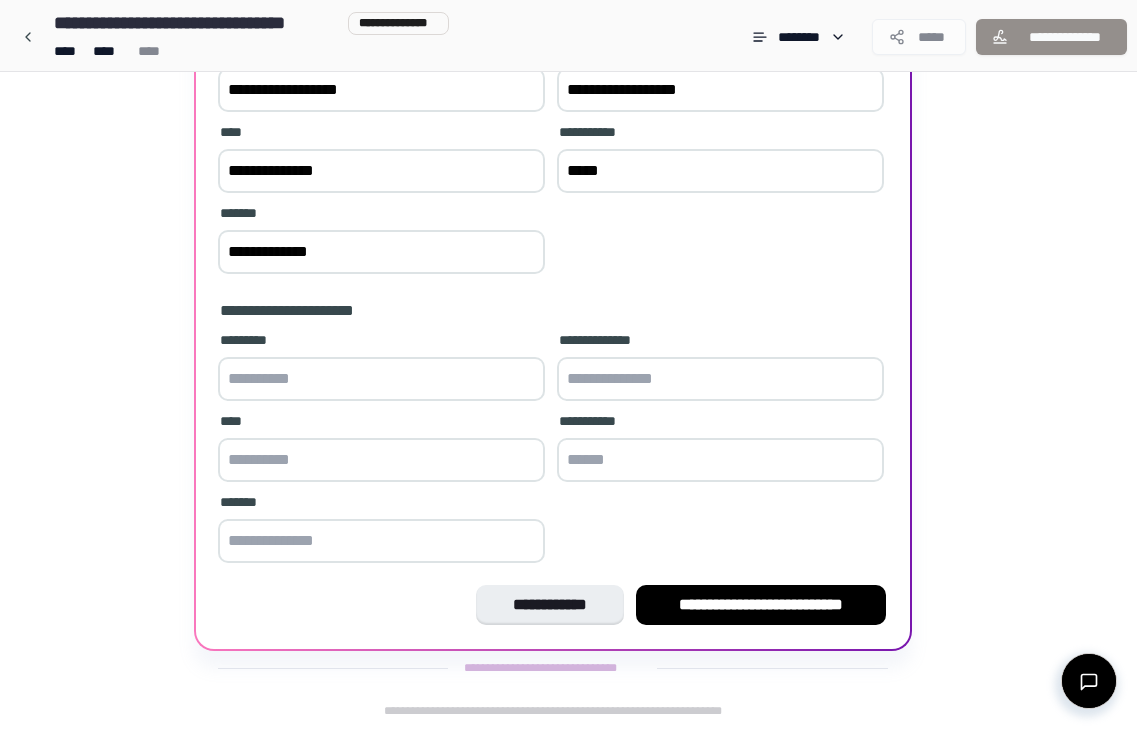 type on "**********" 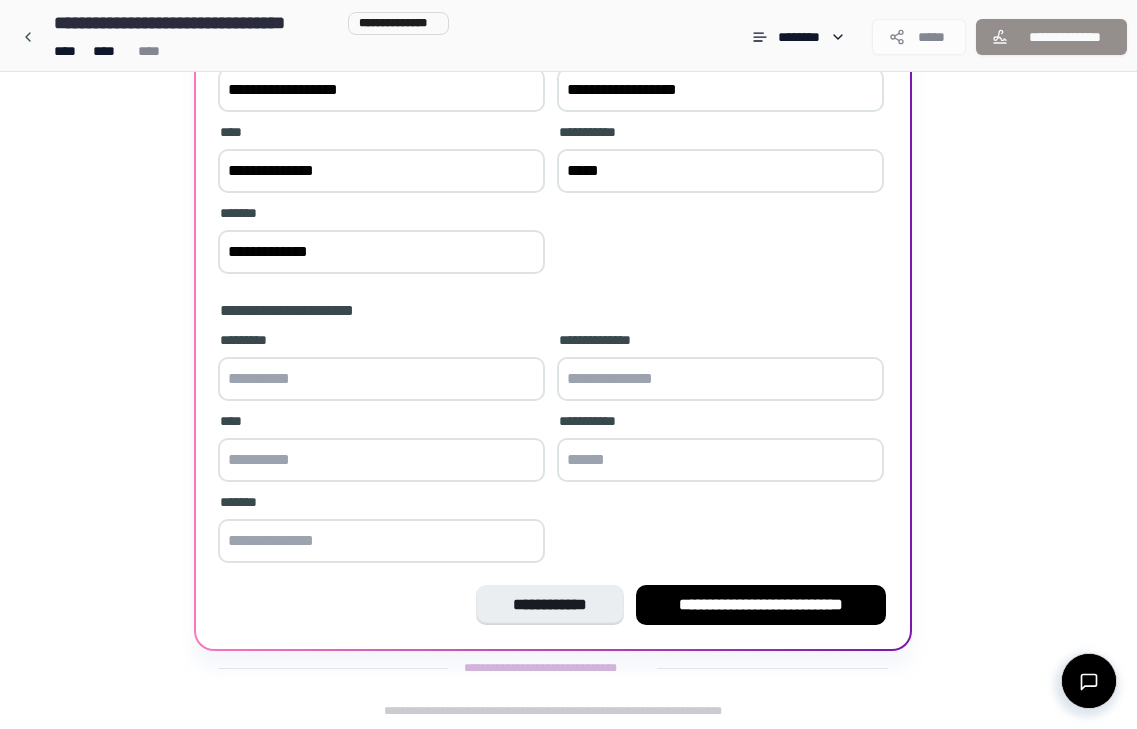 click at bounding box center (381, 379) 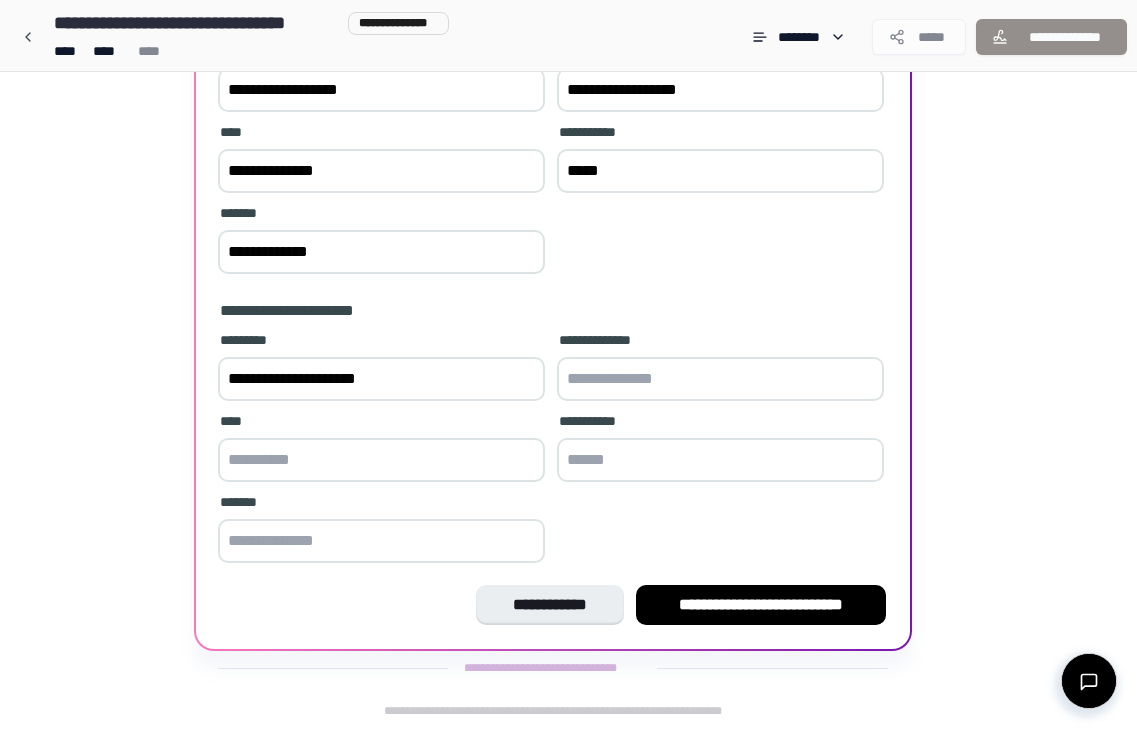 type on "**********" 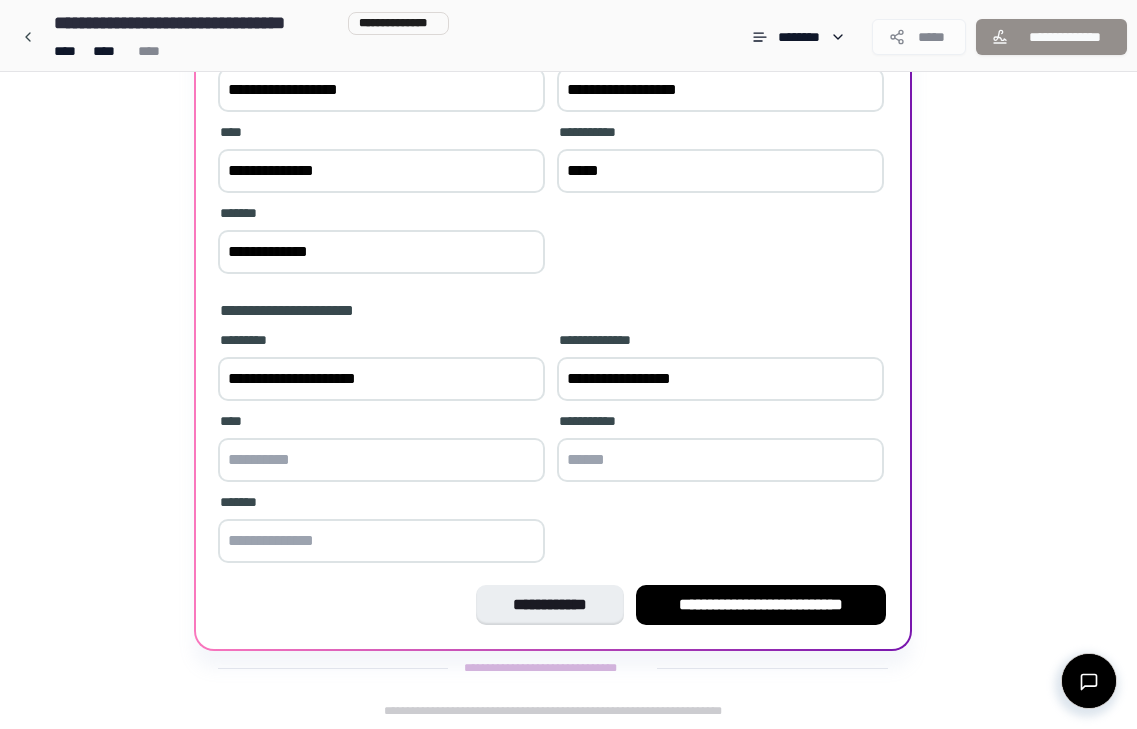 type on "**********" 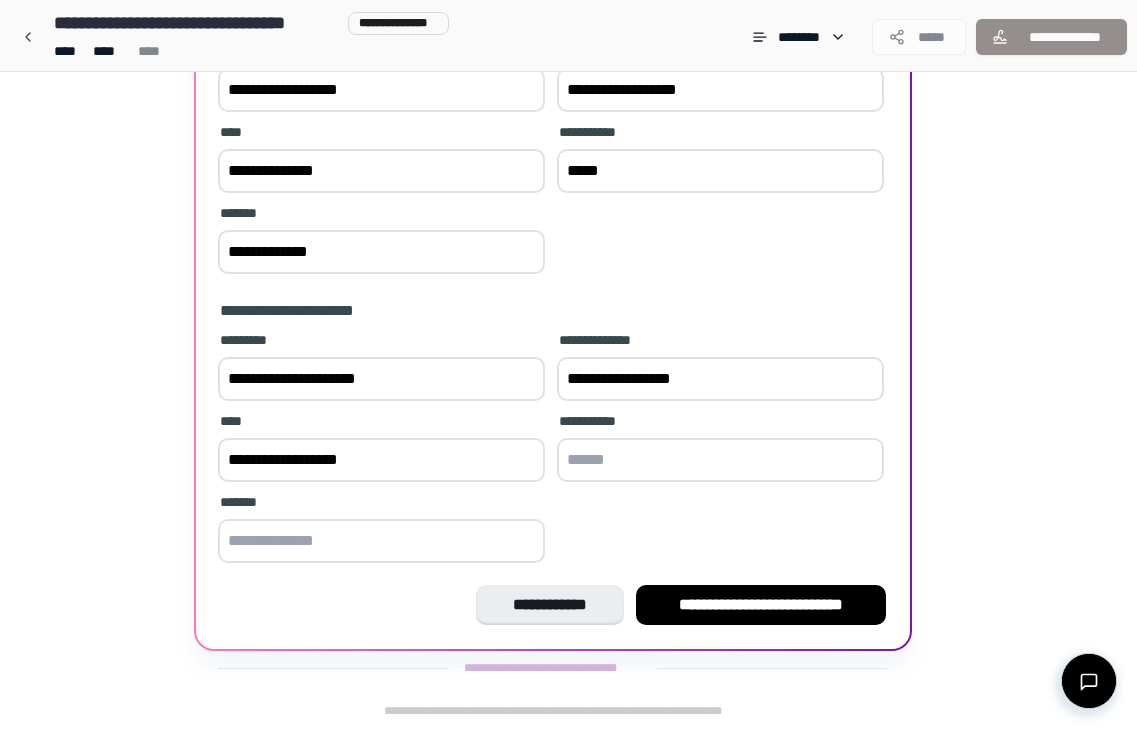 type on "**********" 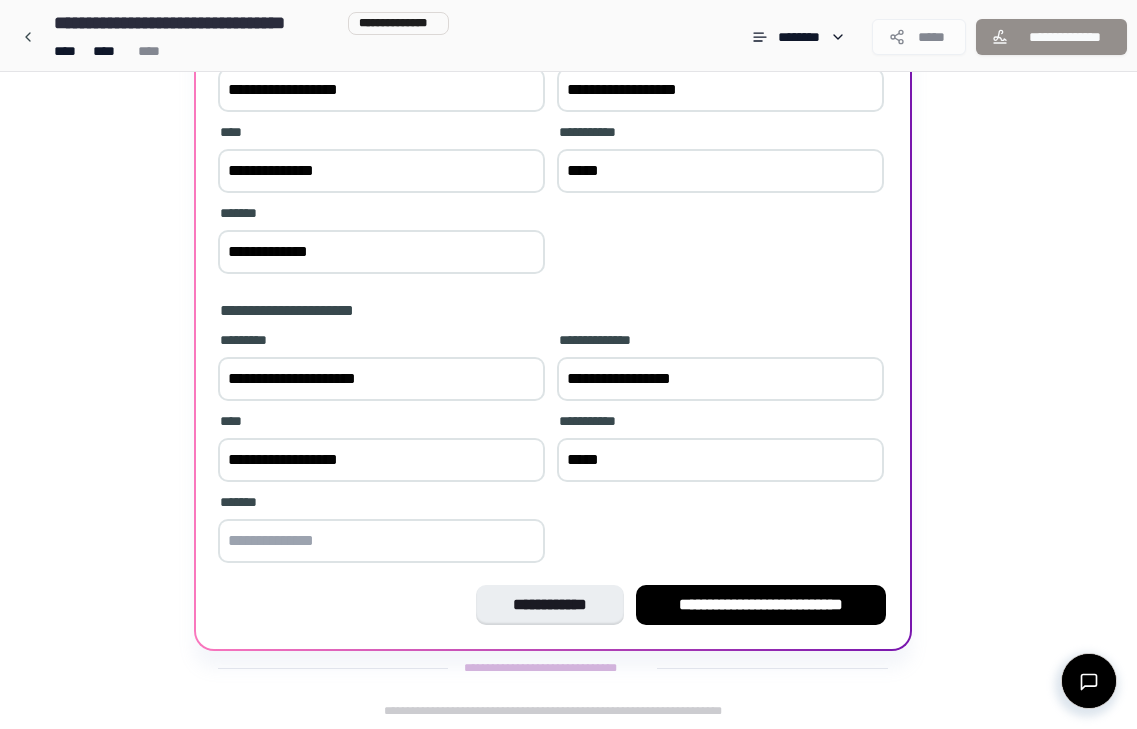 type on "*****" 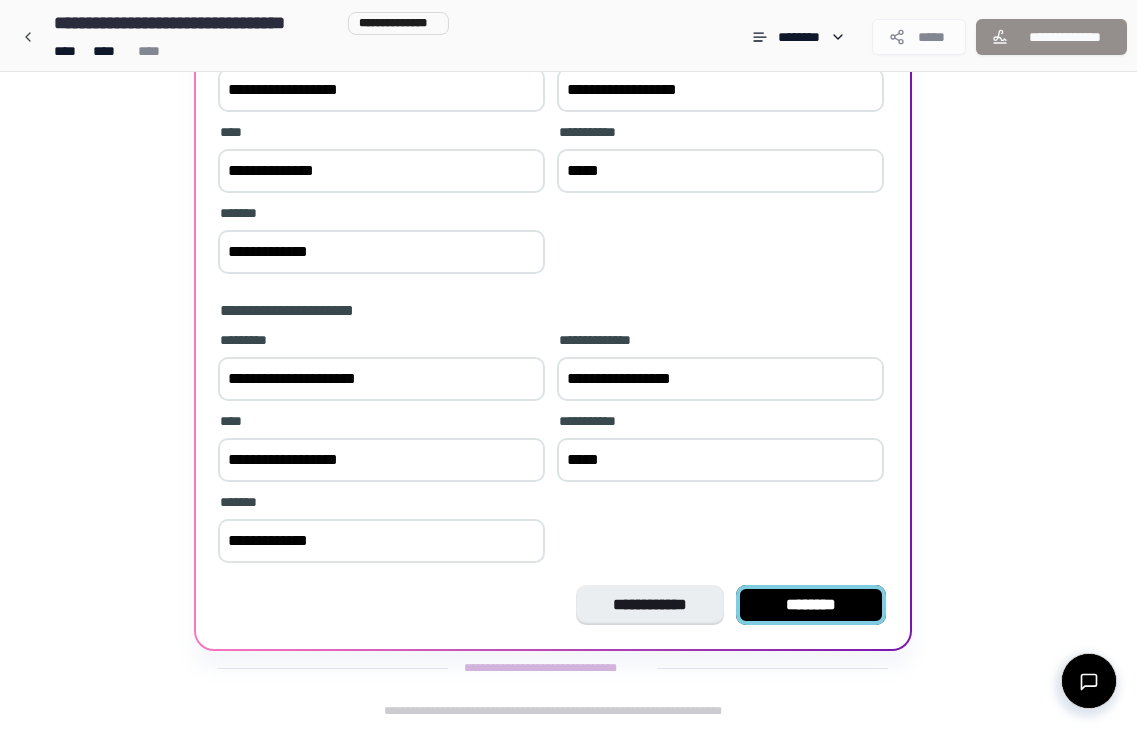 type on "**********" 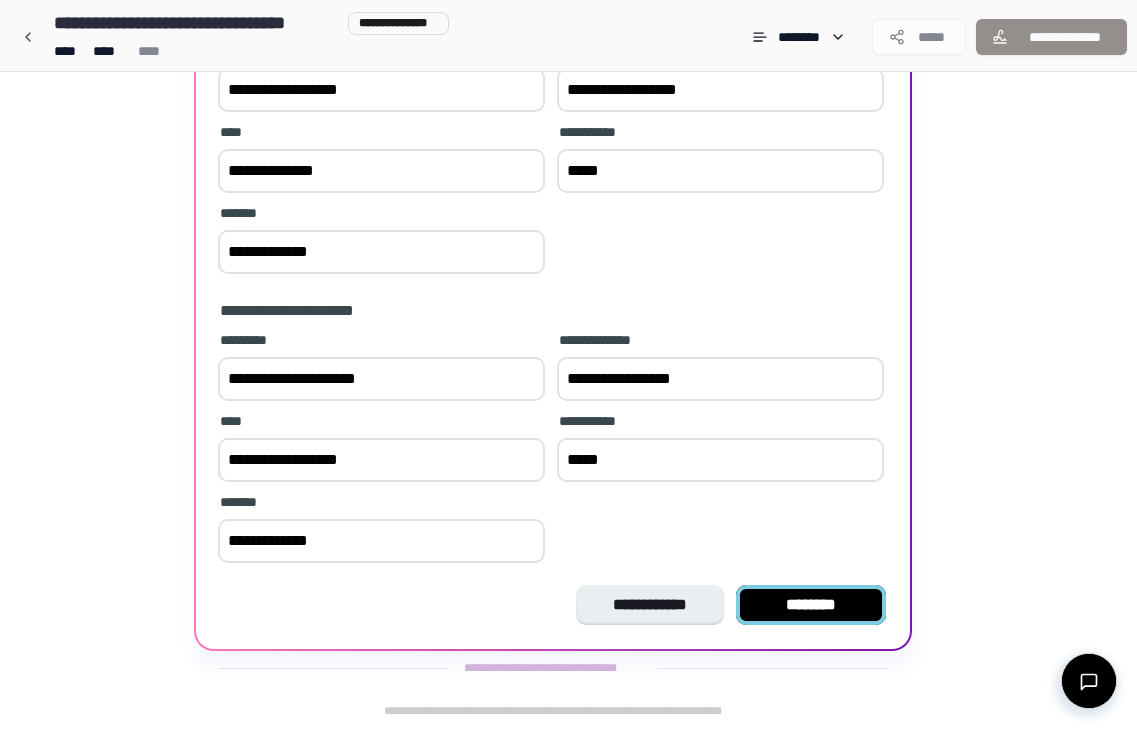 click on "********" at bounding box center (811, 605) 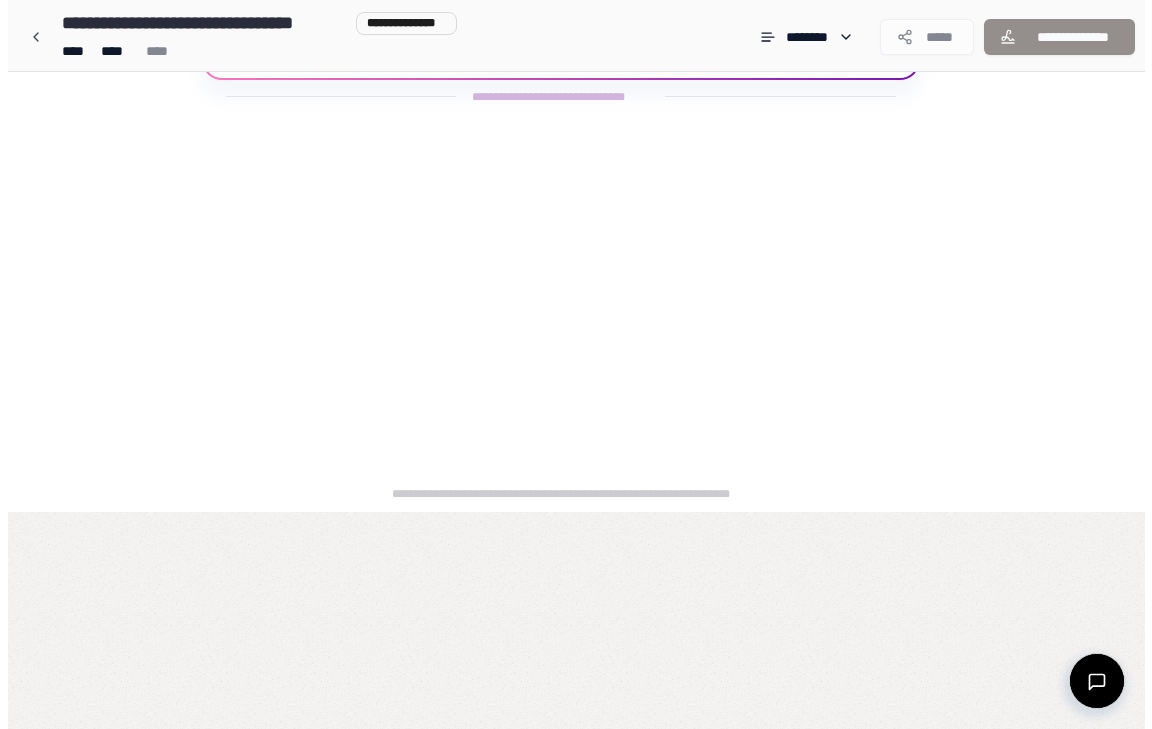 scroll, scrollTop: 0, scrollLeft: 0, axis: both 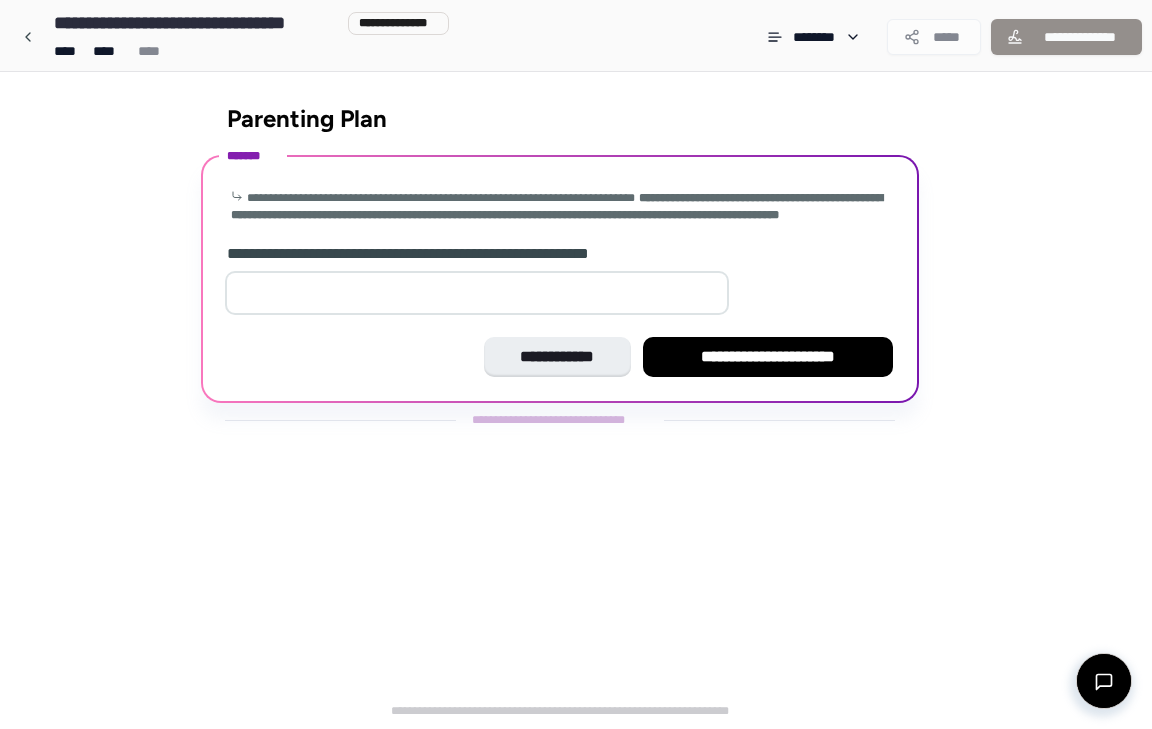 click at bounding box center [477, 293] 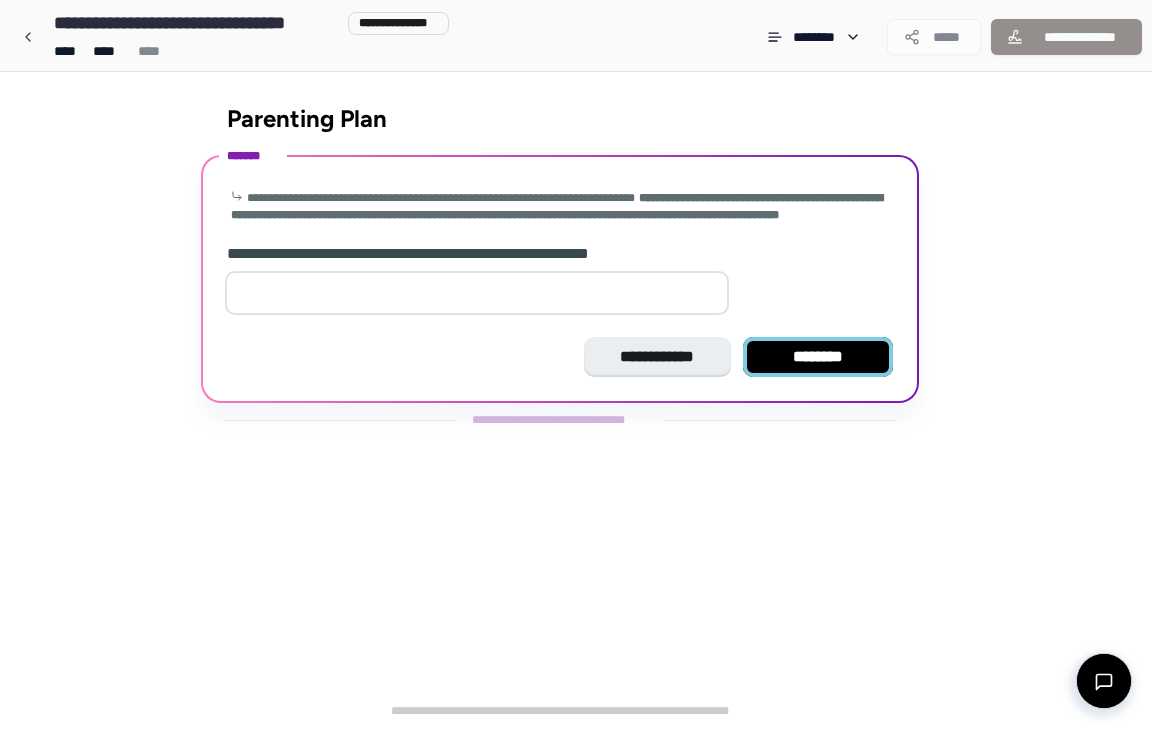 click on "********" at bounding box center (818, 357) 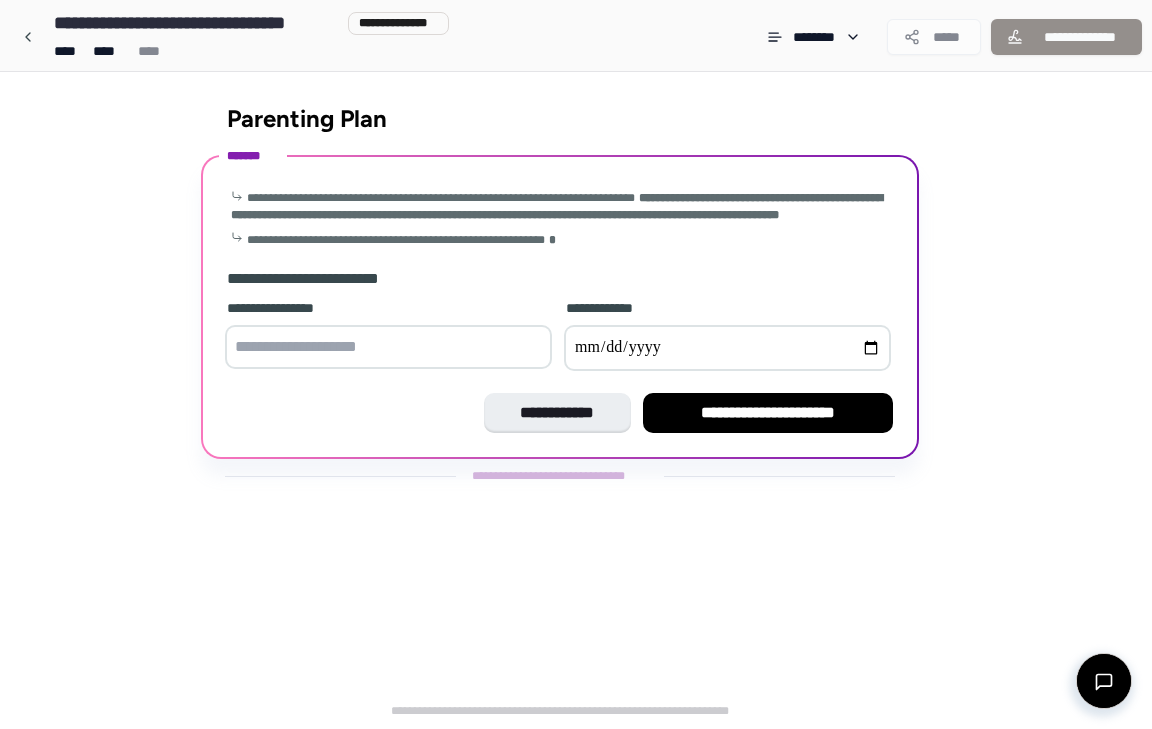 click at bounding box center [388, 347] 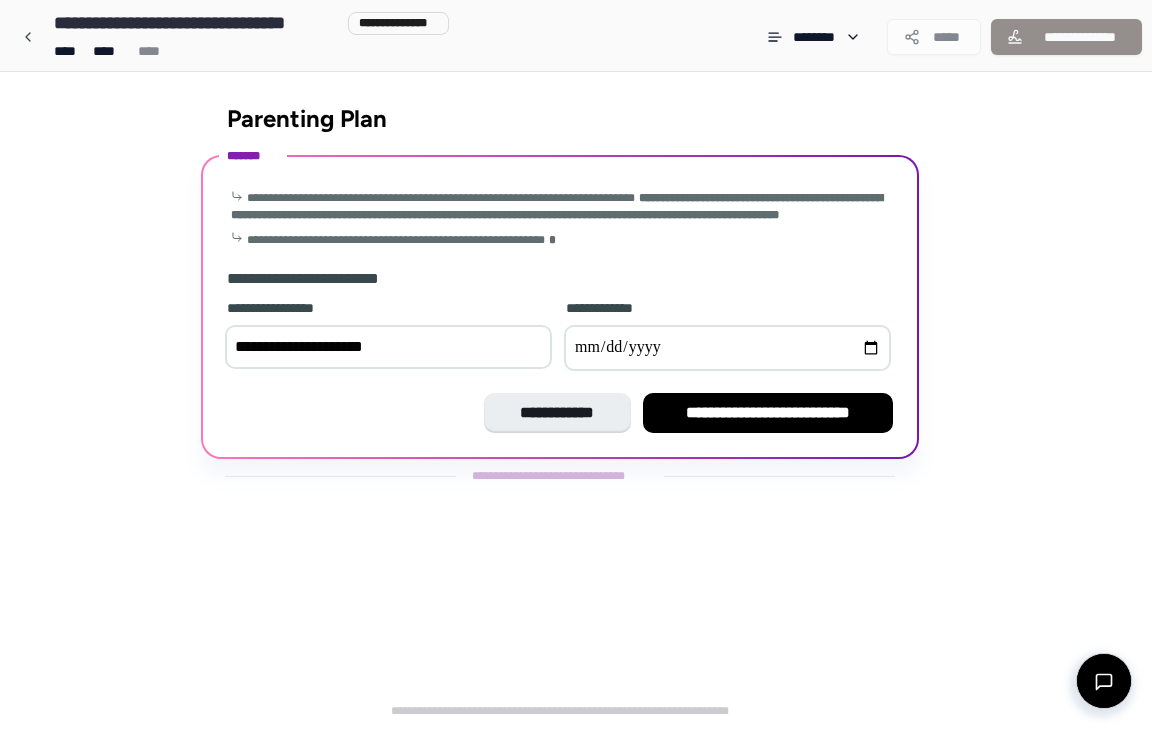 type on "**********" 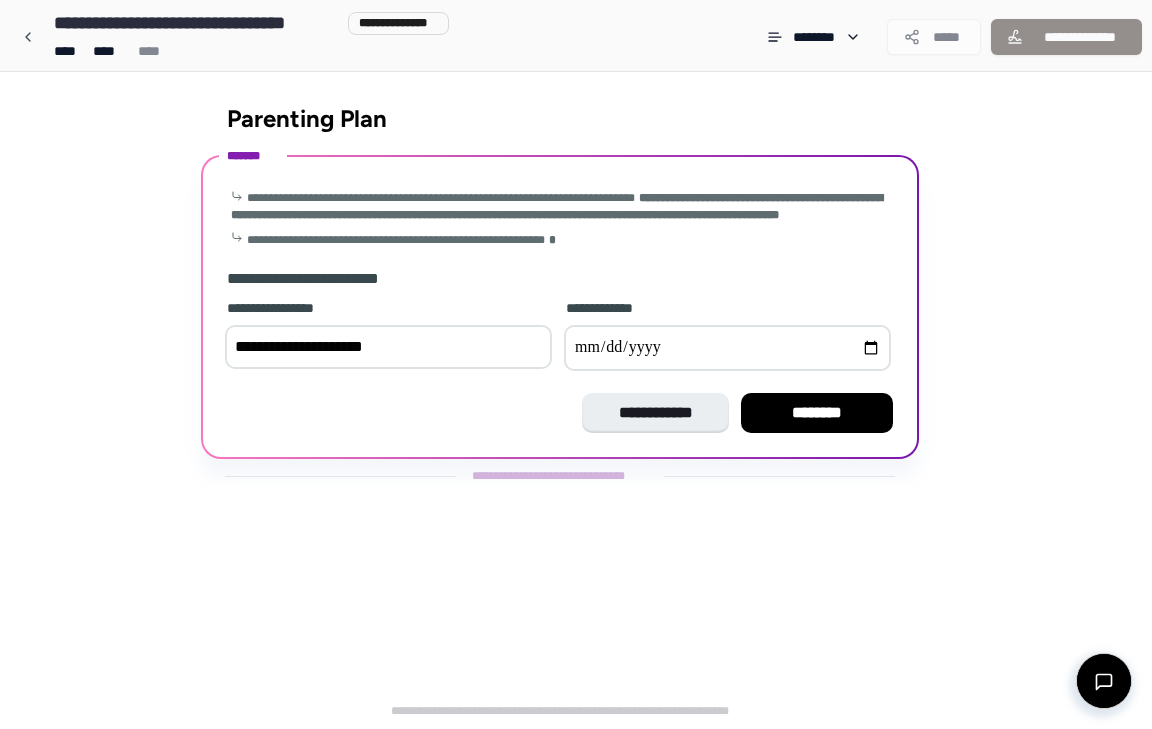 type on "**********" 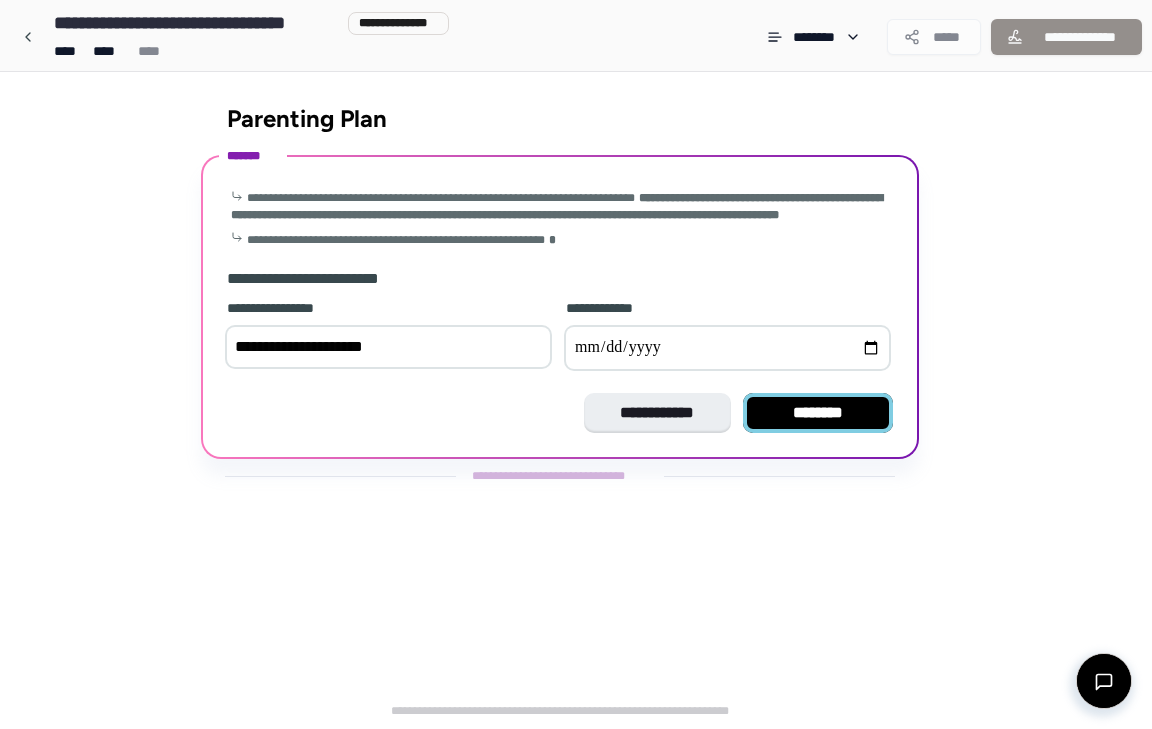 click on "********" at bounding box center [818, 413] 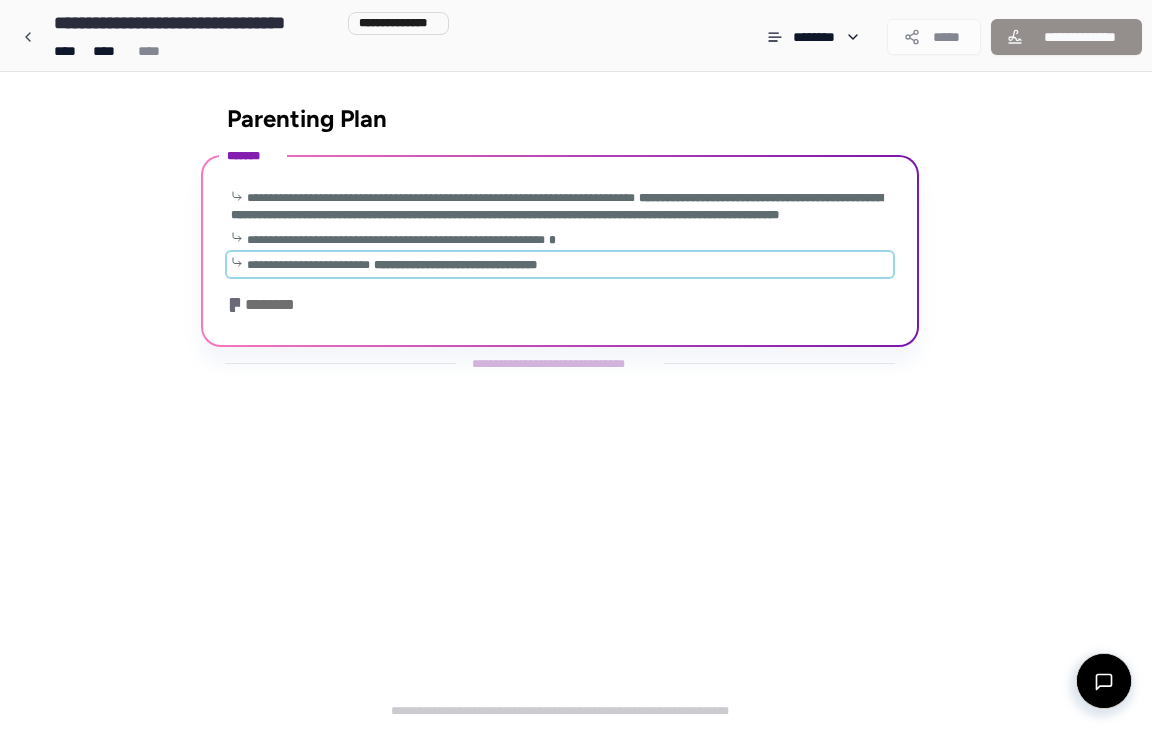 click on "**********" at bounding box center [455, 265] 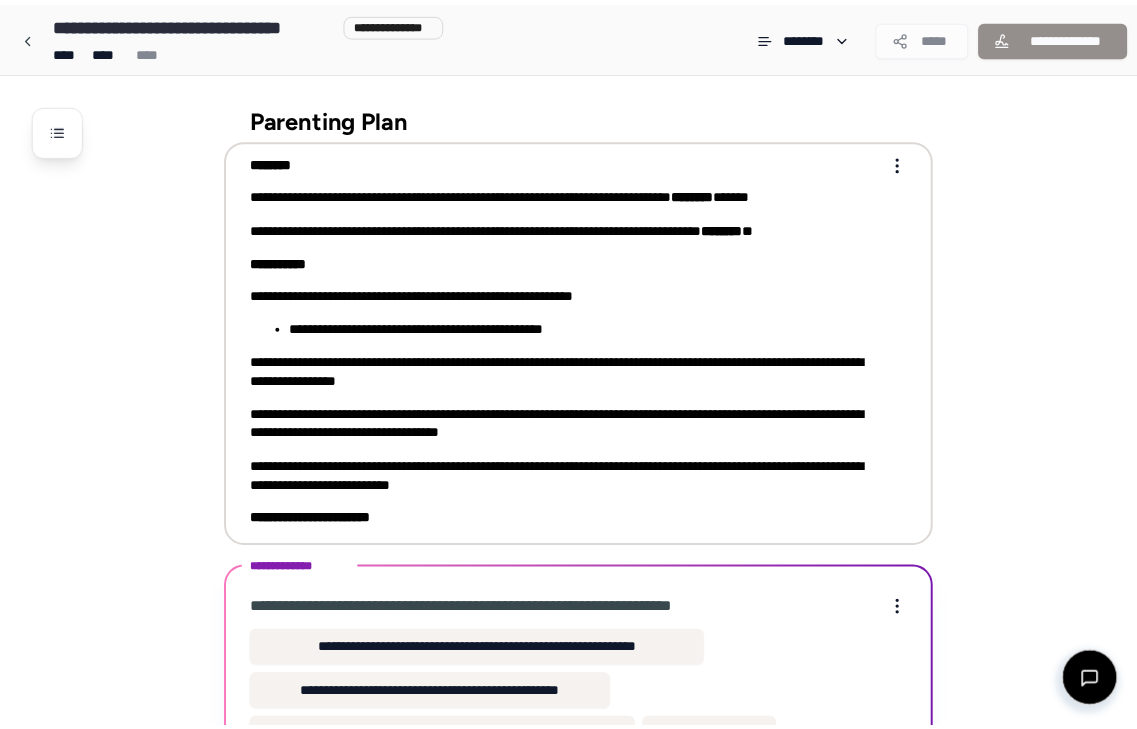 scroll, scrollTop: 131, scrollLeft: 0, axis: vertical 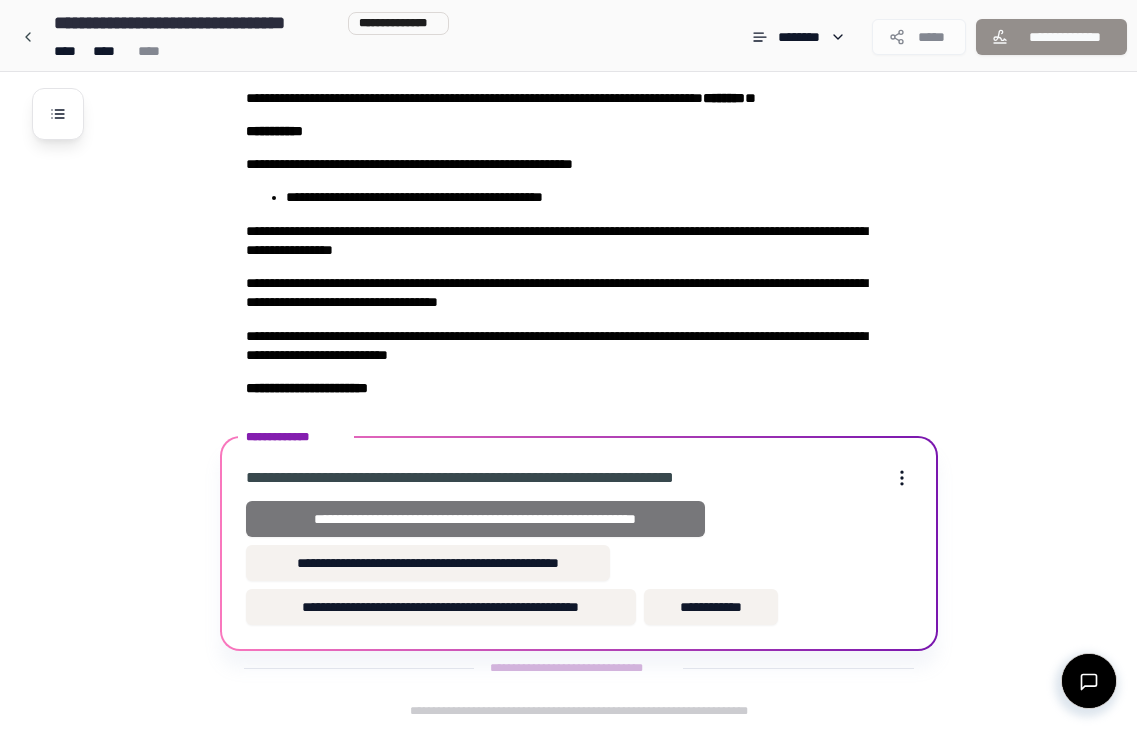 click on "**********" at bounding box center [476, 519] 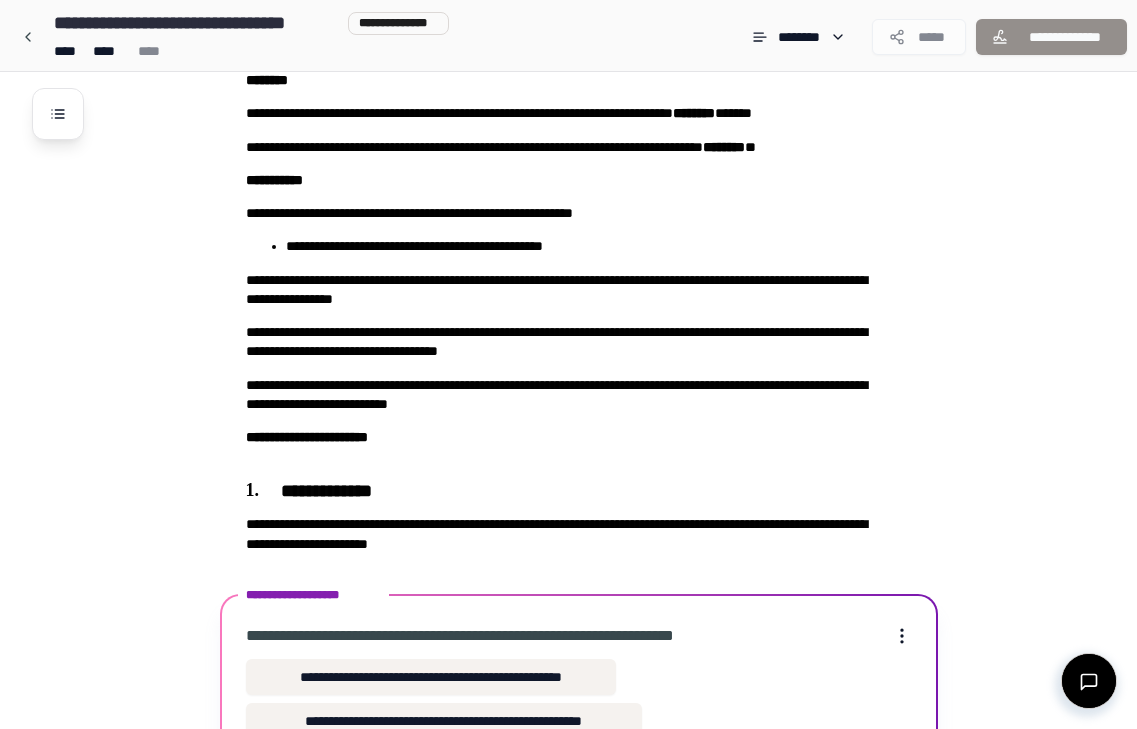 scroll, scrollTop: 284, scrollLeft: 0, axis: vertical 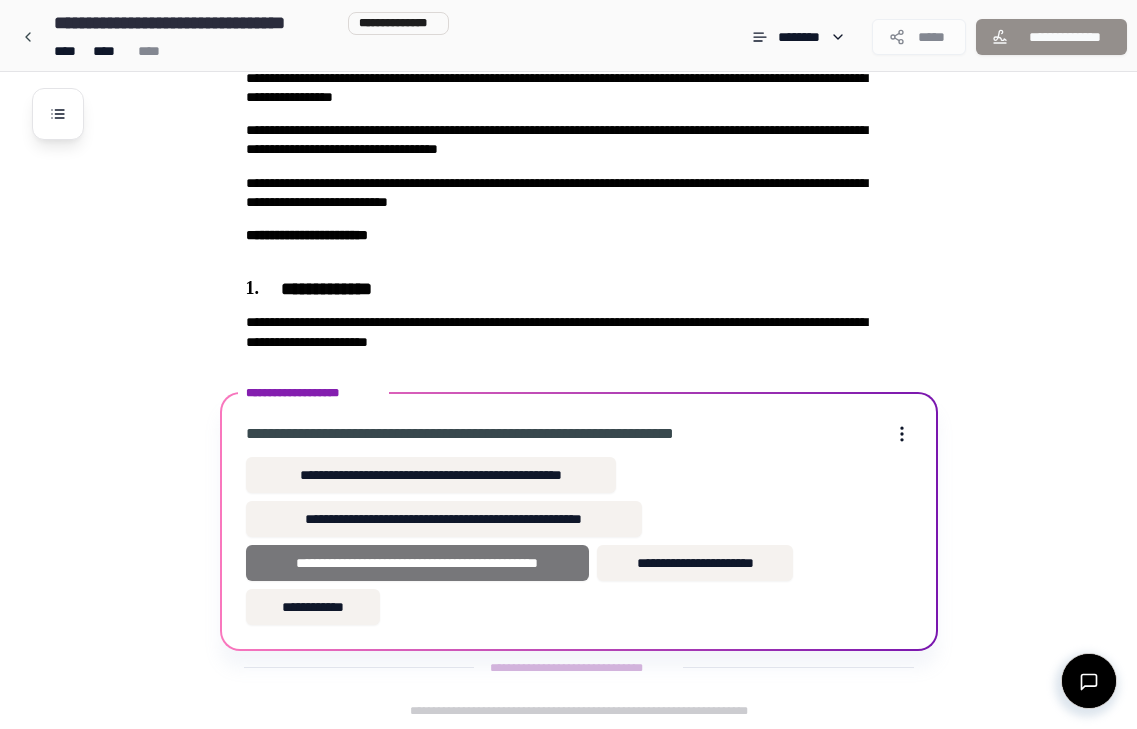 click on "**********" at bounding box center [417, 563] 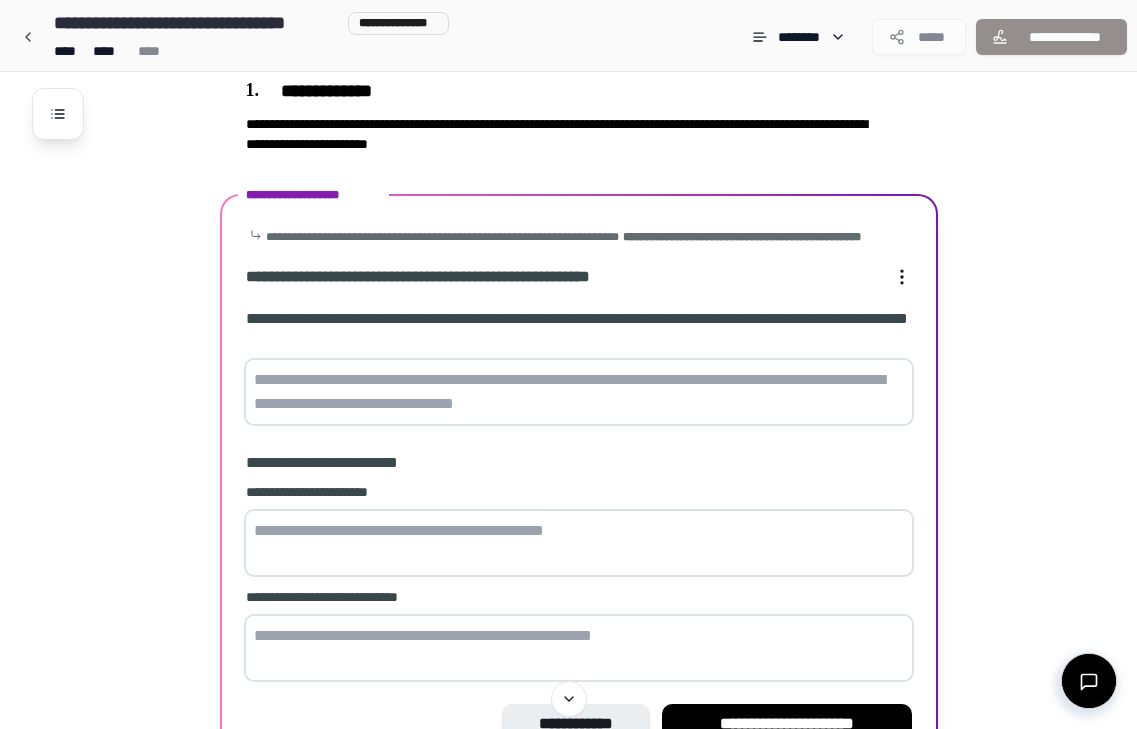 scroll, scrollTop: 517, scrollLeft: 0, axis: vertical 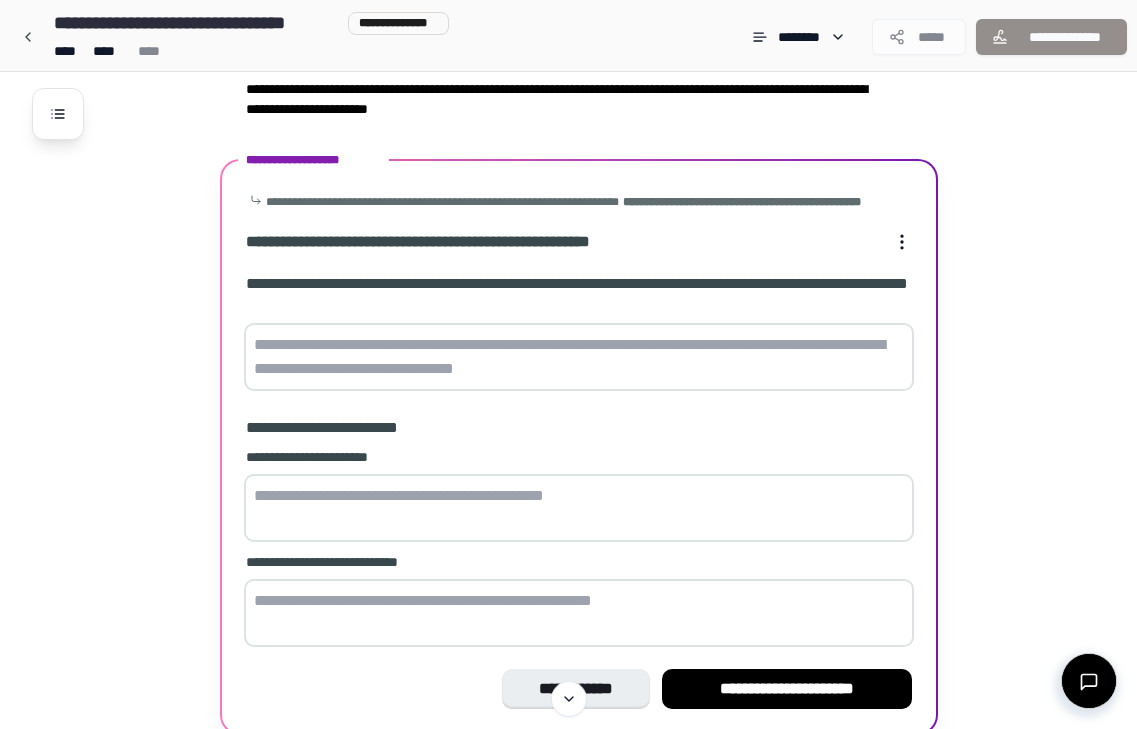 click at bounding box center [579, 357] 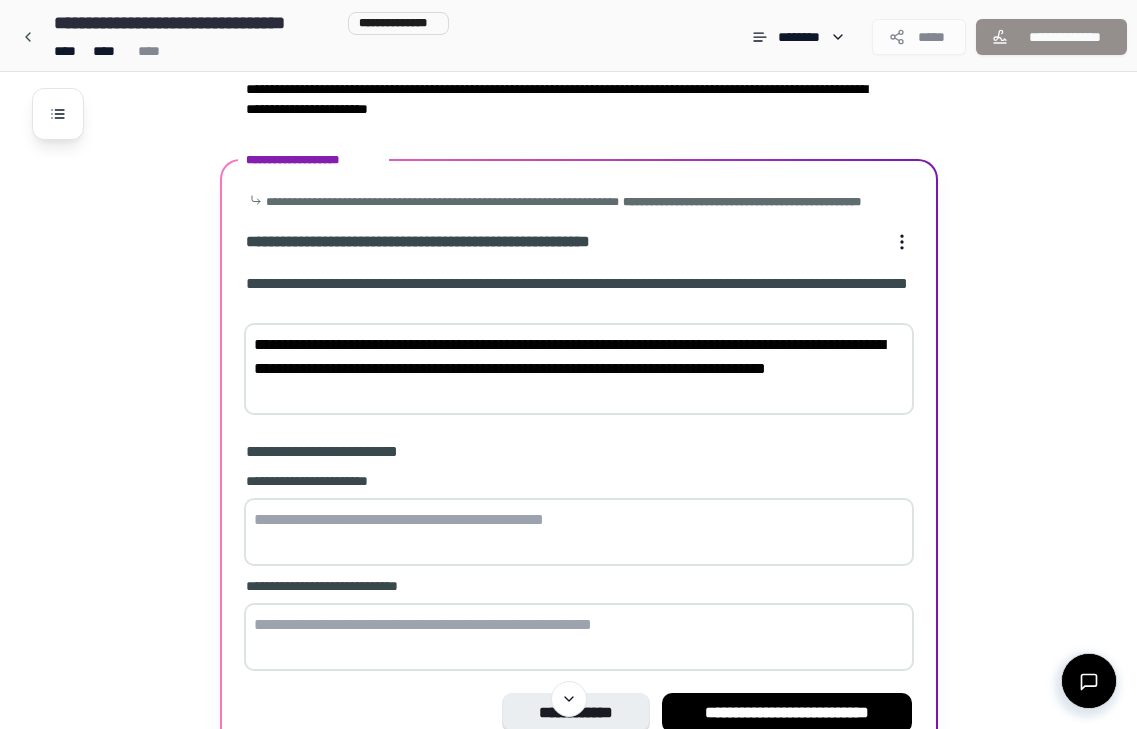 click on "**********" at bounding box center (579, 369) 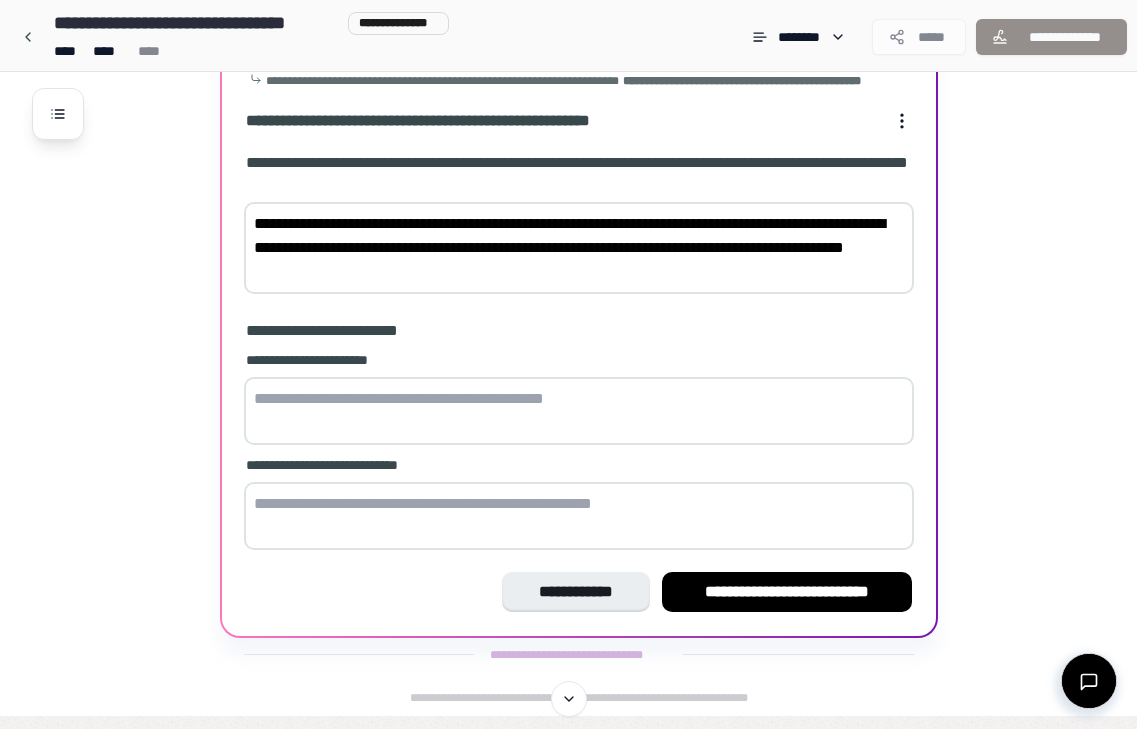 scroll, scrollTop: 641, scrollLeft: 0, axis: vertical 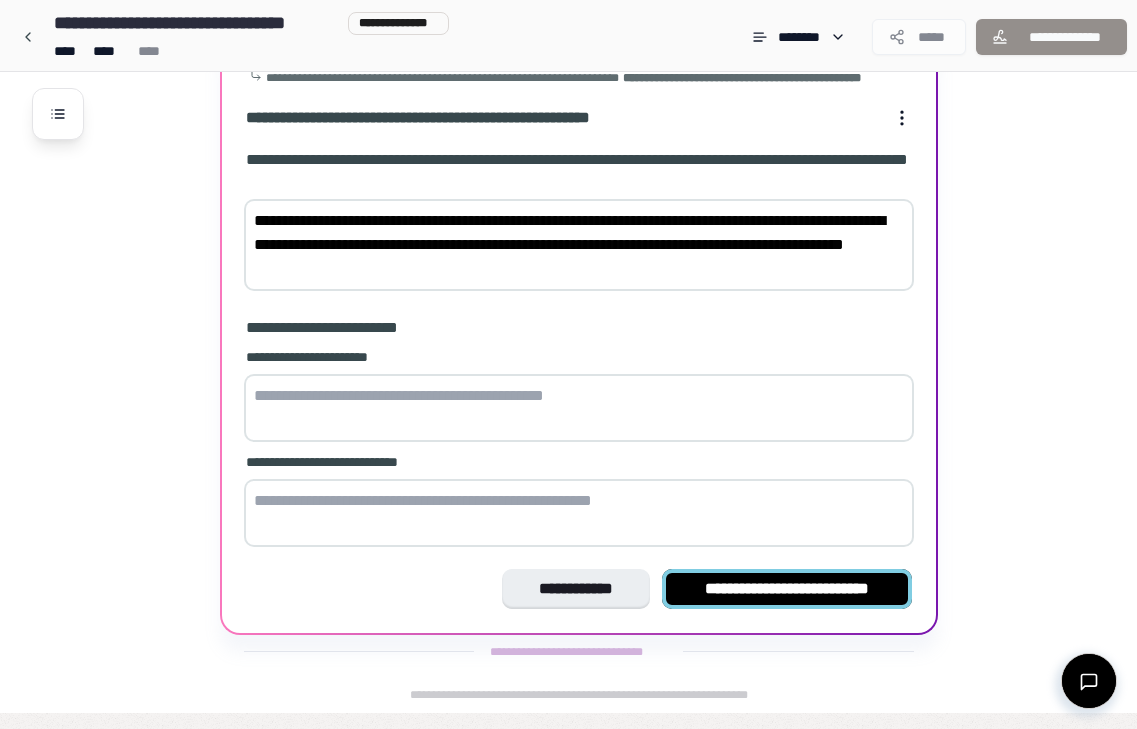 type on "**********" 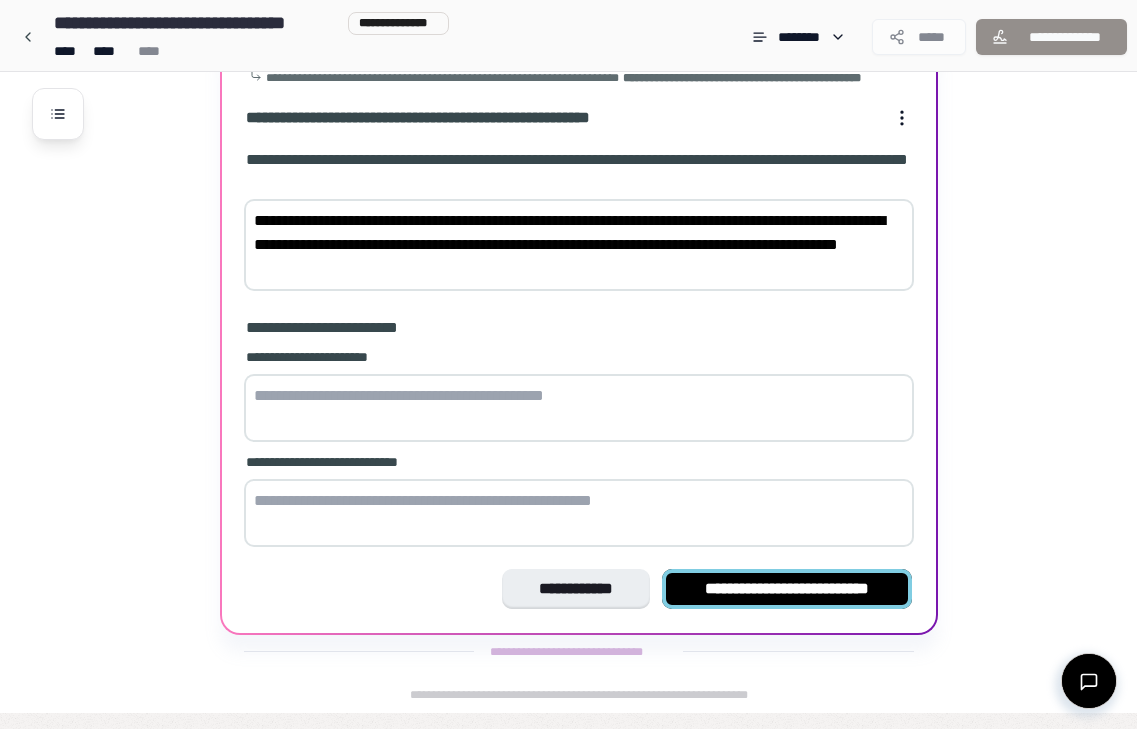 click on "**********" at bounding box center [787, 589] 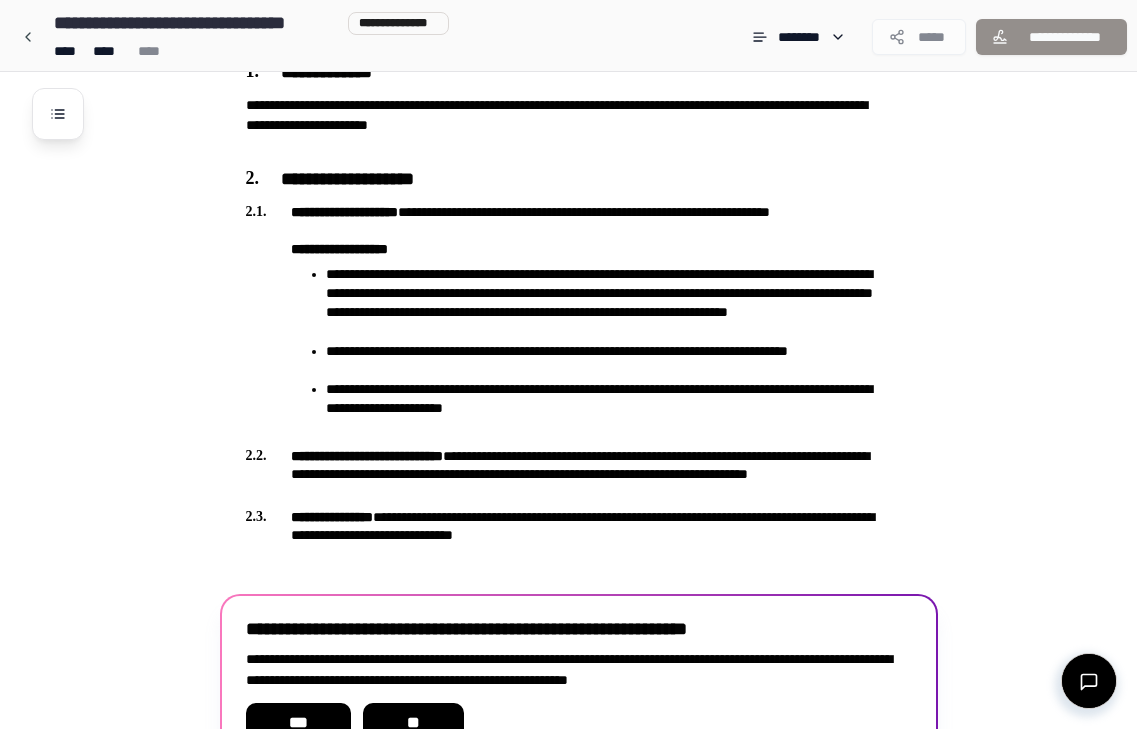 scroll, scrollTop: 619, scrollLeft: 0, axis: vertical 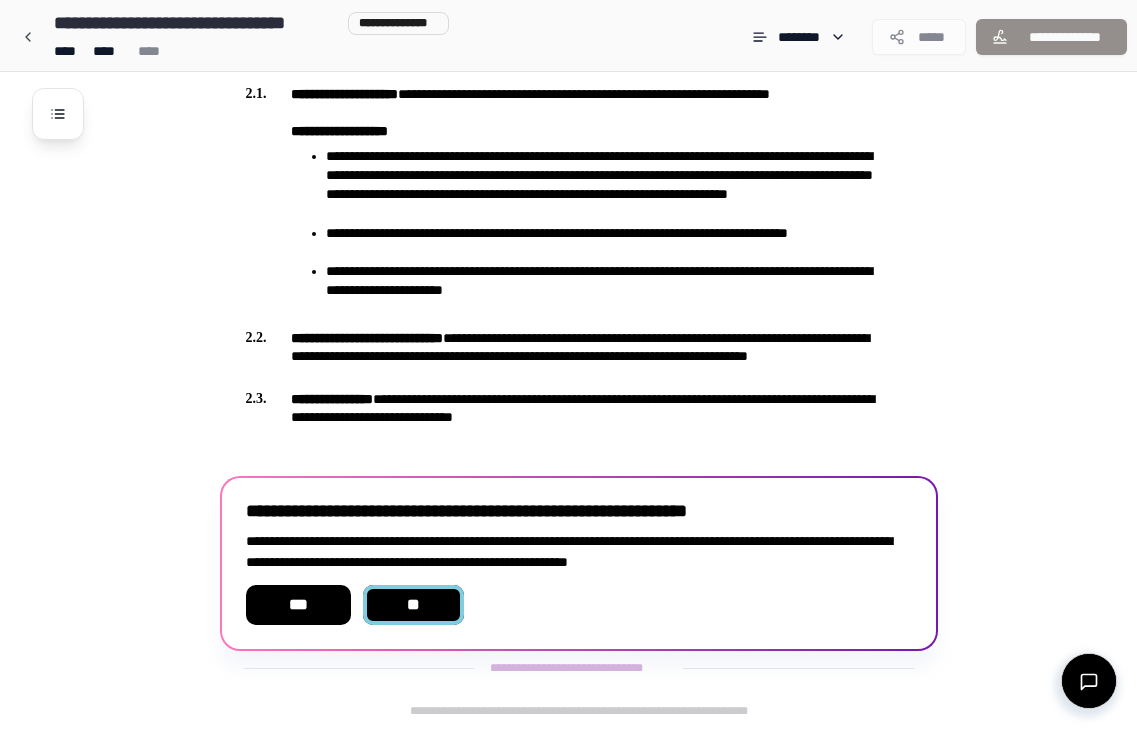 click on "**" at bounding box center [414, 605] 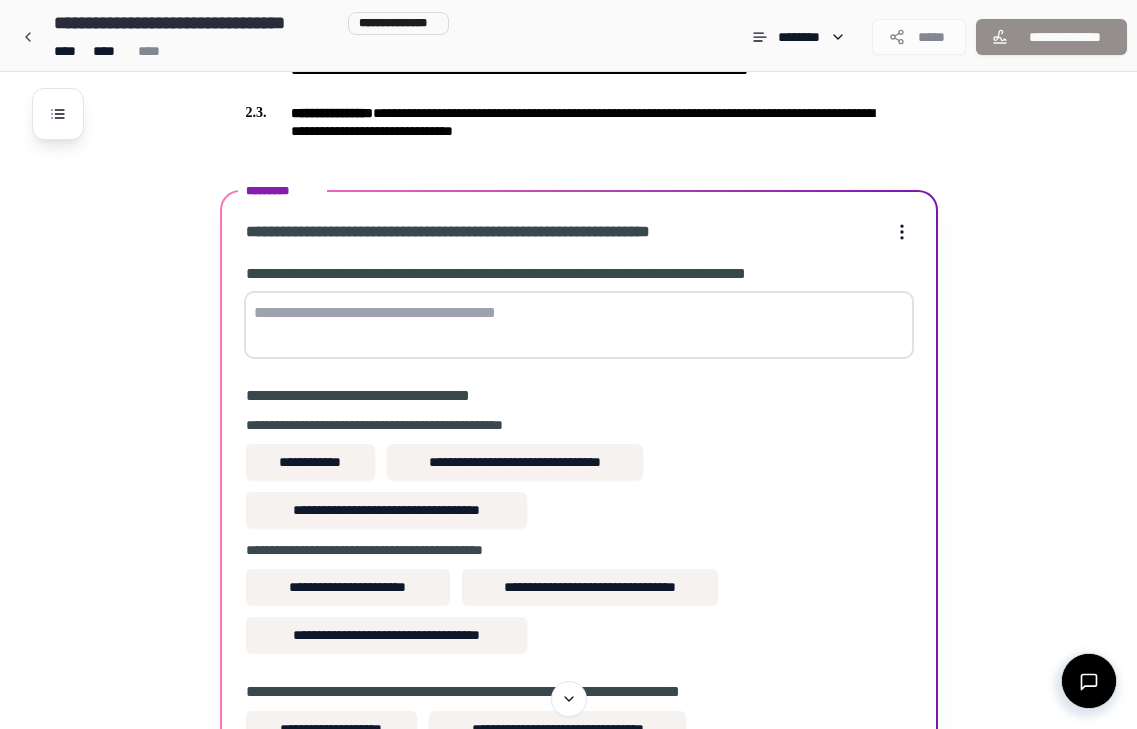 scroll, scrollTop: 939, scrollLeft: 0, axis: vertical 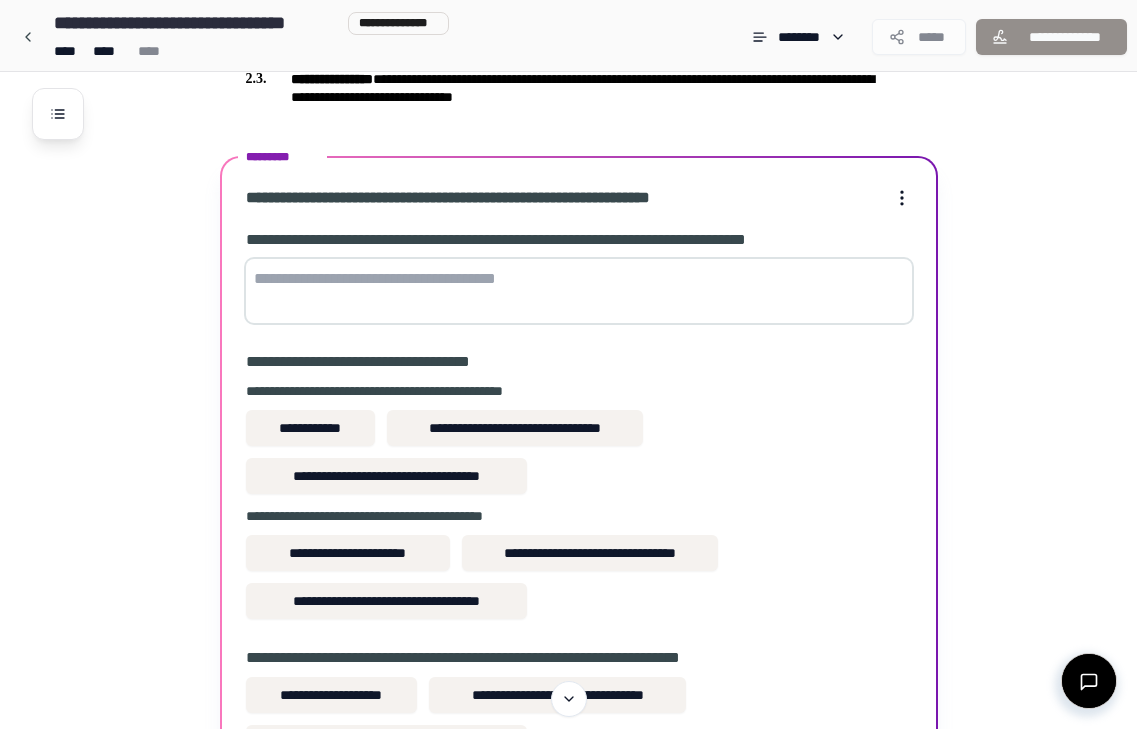 click at bounding box center (579, 291) 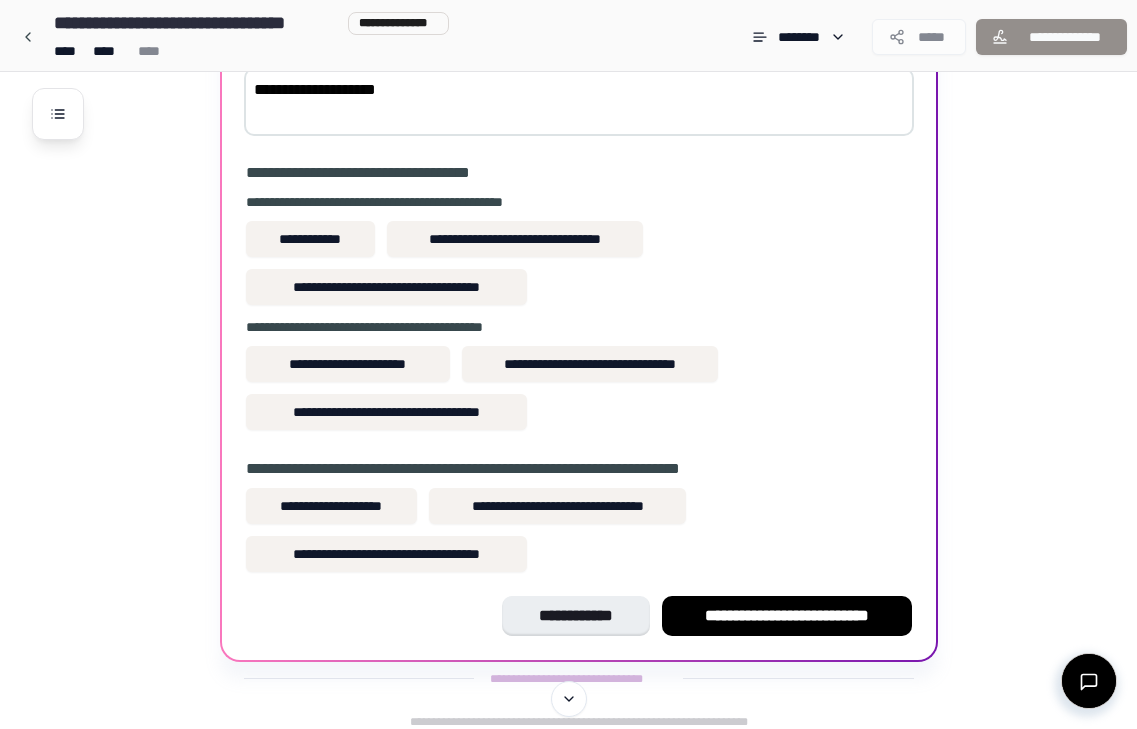 scroll, scrollTop: 1139, scrollLeft: 0, axis: vertical 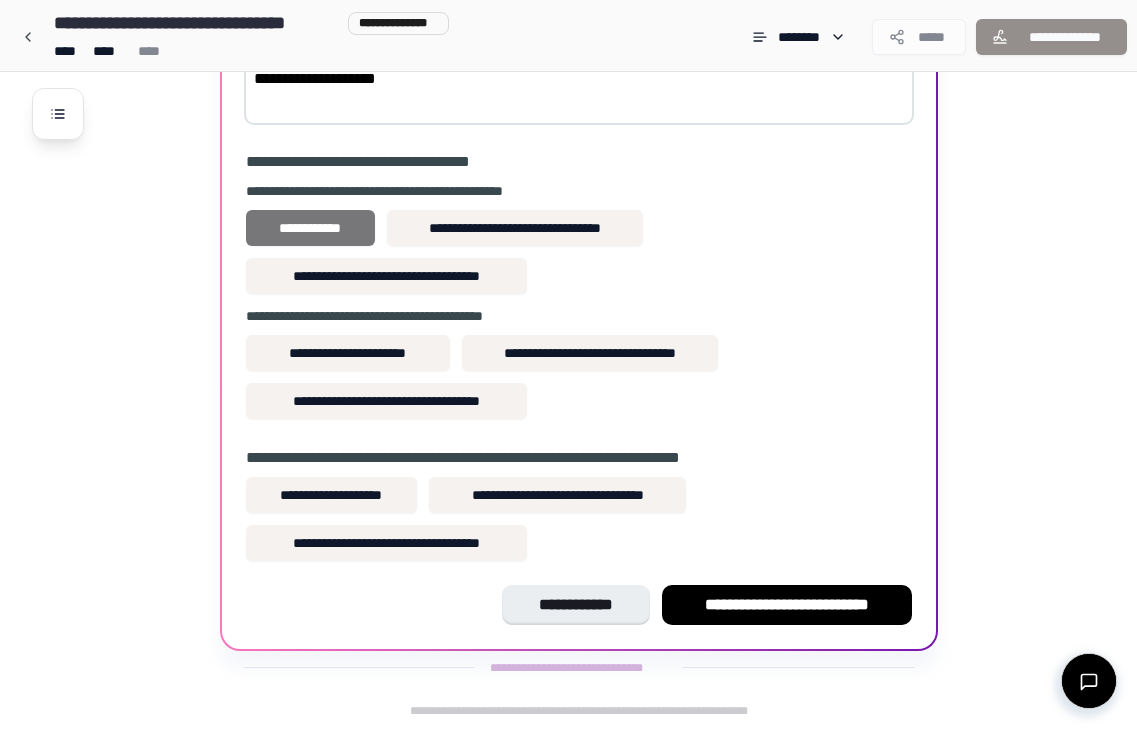 type on "**********" 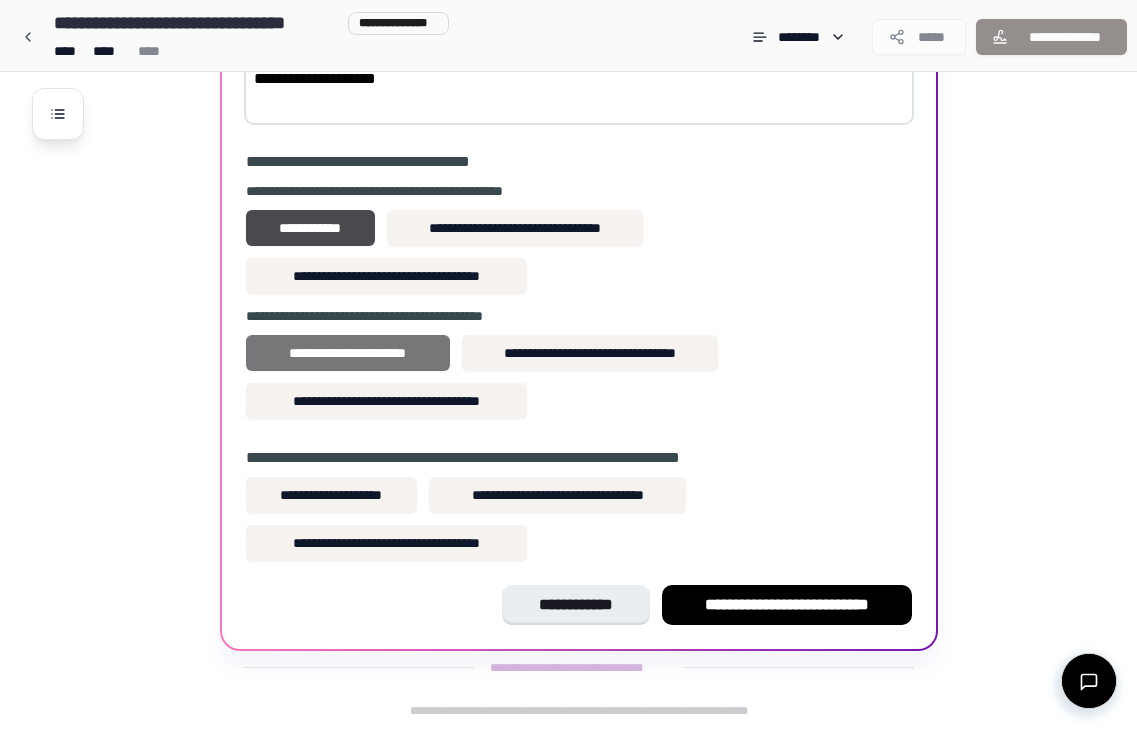 click on "**********" at bounding box center [348, 353] 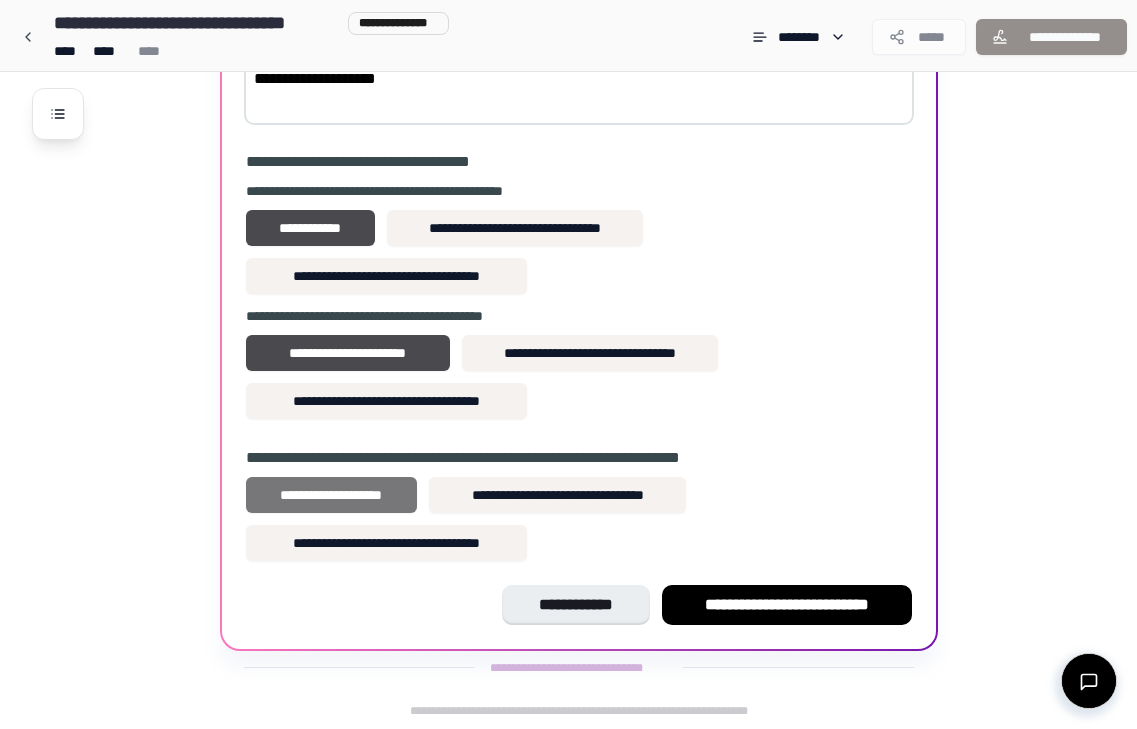 click on "**********" at bounding box center [332, 495] 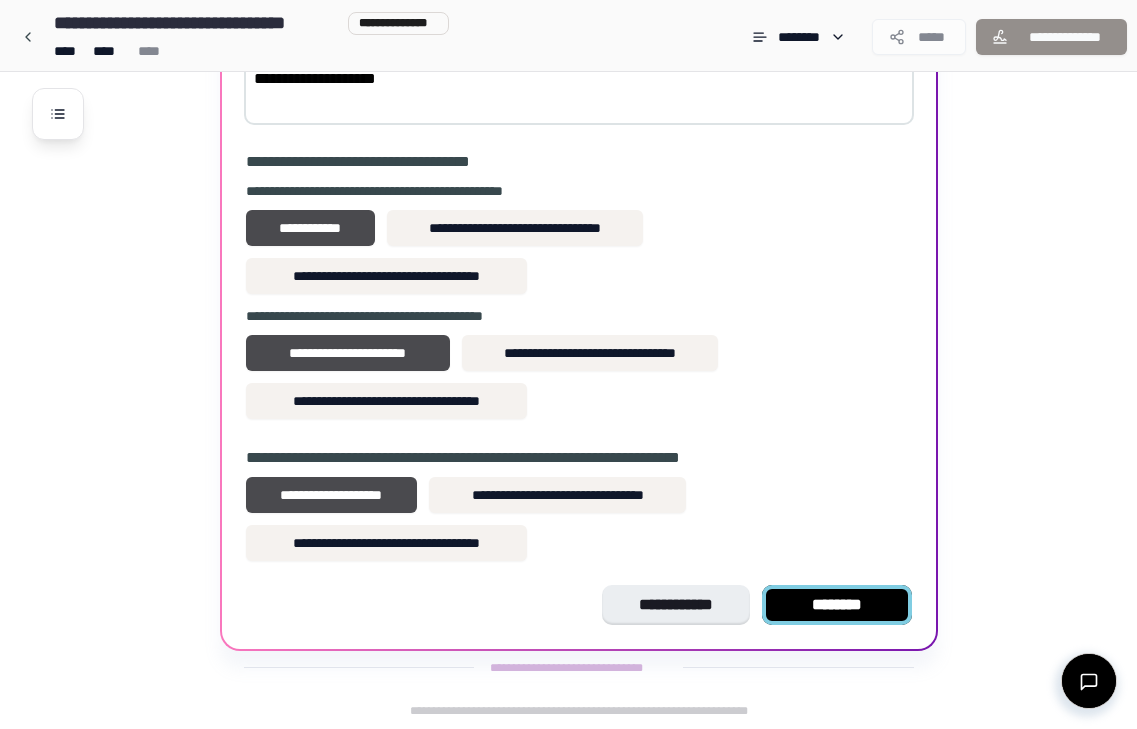 click on "********" at bounding box center [837, 605] 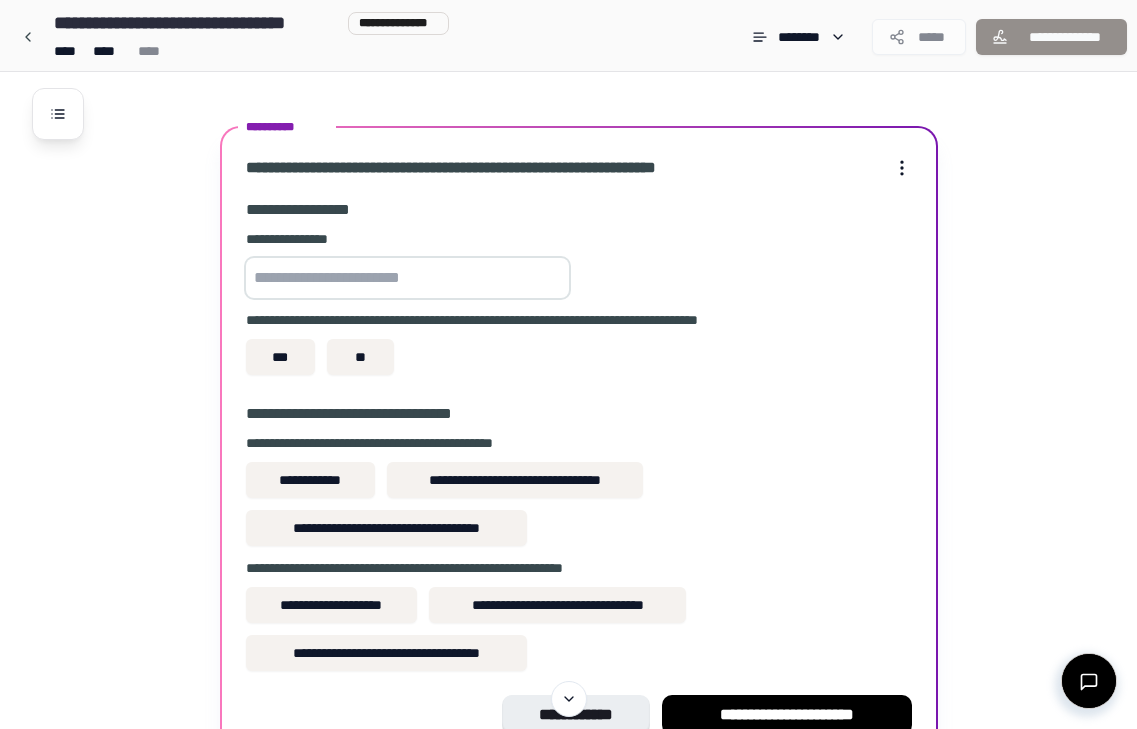 scroll, scrollTop: 1132, scrollLeft: 0, axis: vertical 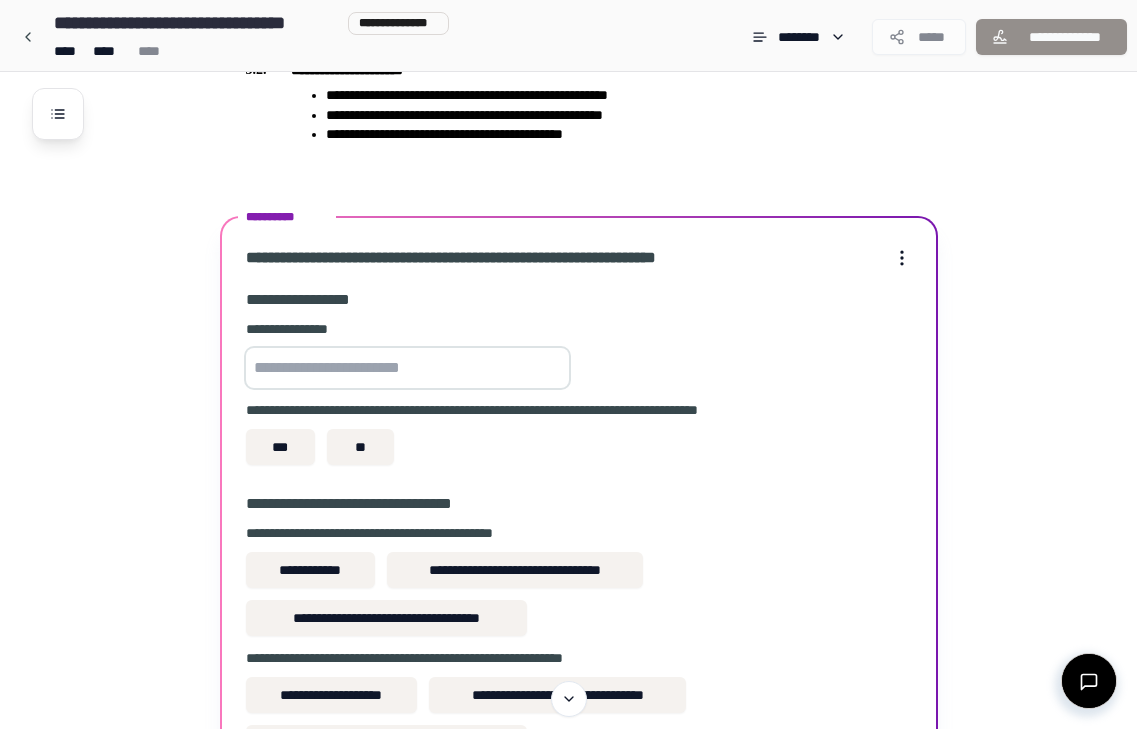 click on "[FIRST] [LAST] [ADDRESS] [CITY], [STATE] [ZIP] [COUNTRY] [PHONE]" at bounding box center (568, -102) 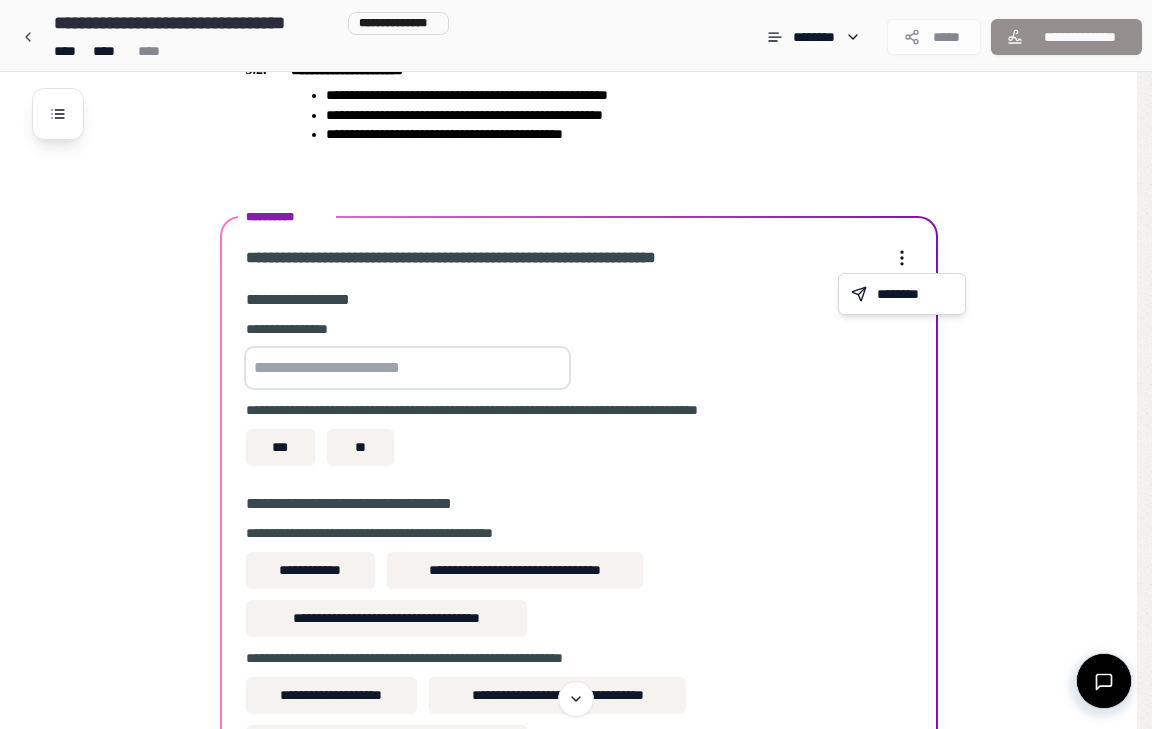 click on "[FIRST] [LAST] [ADDRESS] [CITY], [STATE] [ZIP] [COUNTRY] [PHONE]" at bounding box center [576, -102] 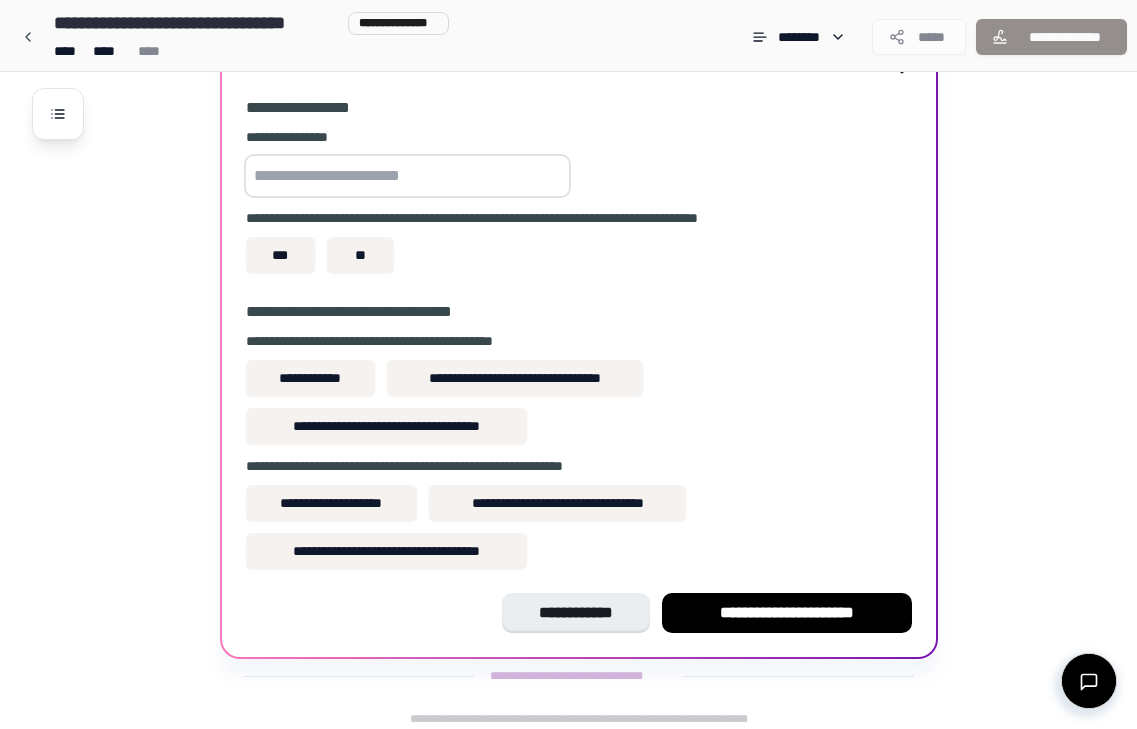 scroll, scrollTop: 1332, scrollLeft: 0, axis: vertical 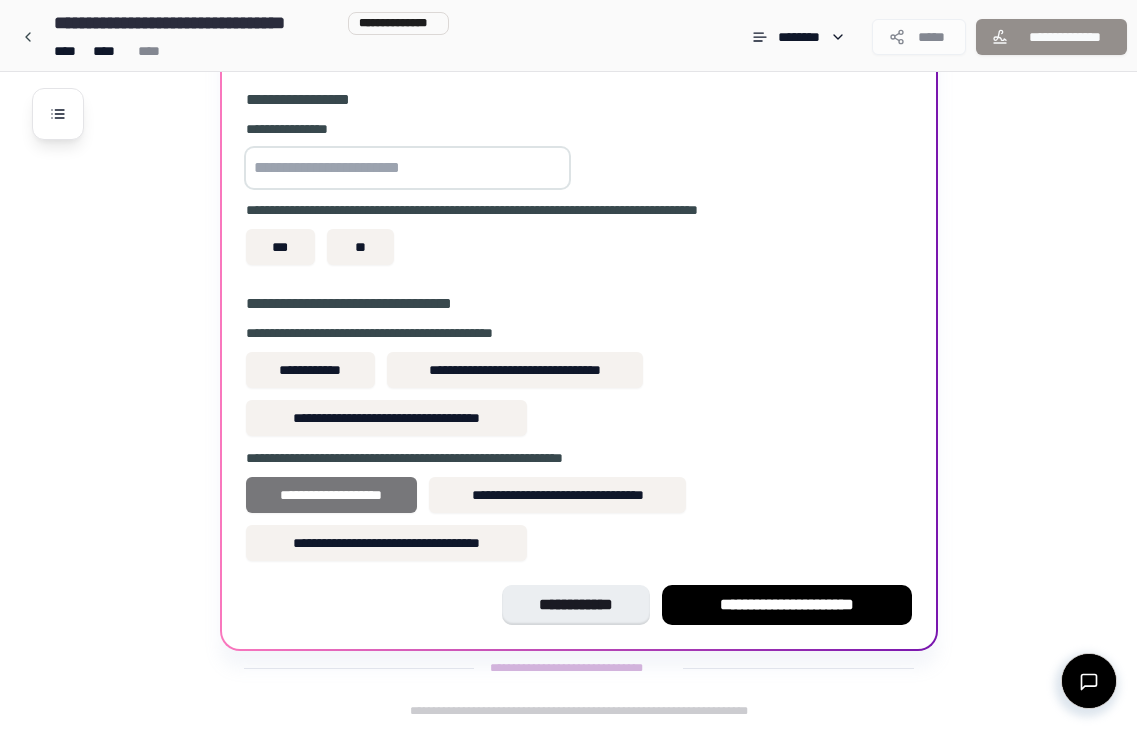 click on "**********" at bounding box center (332, 495) 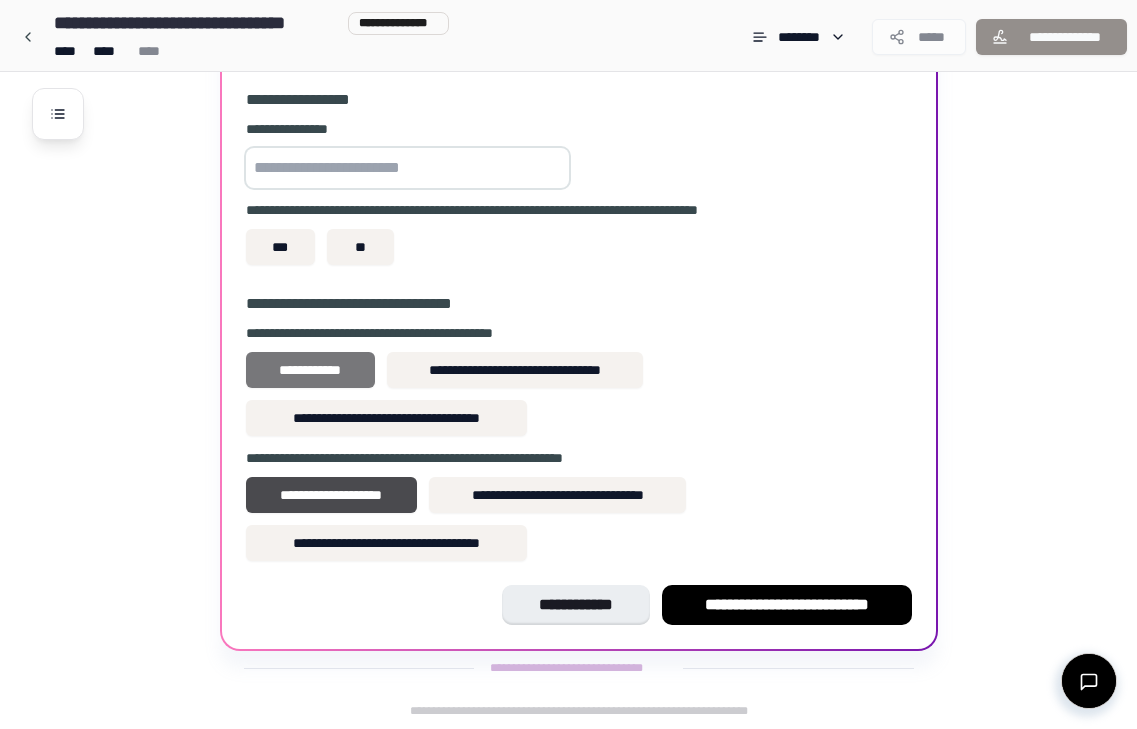 click on "**********" at bounding box center (310, 370) 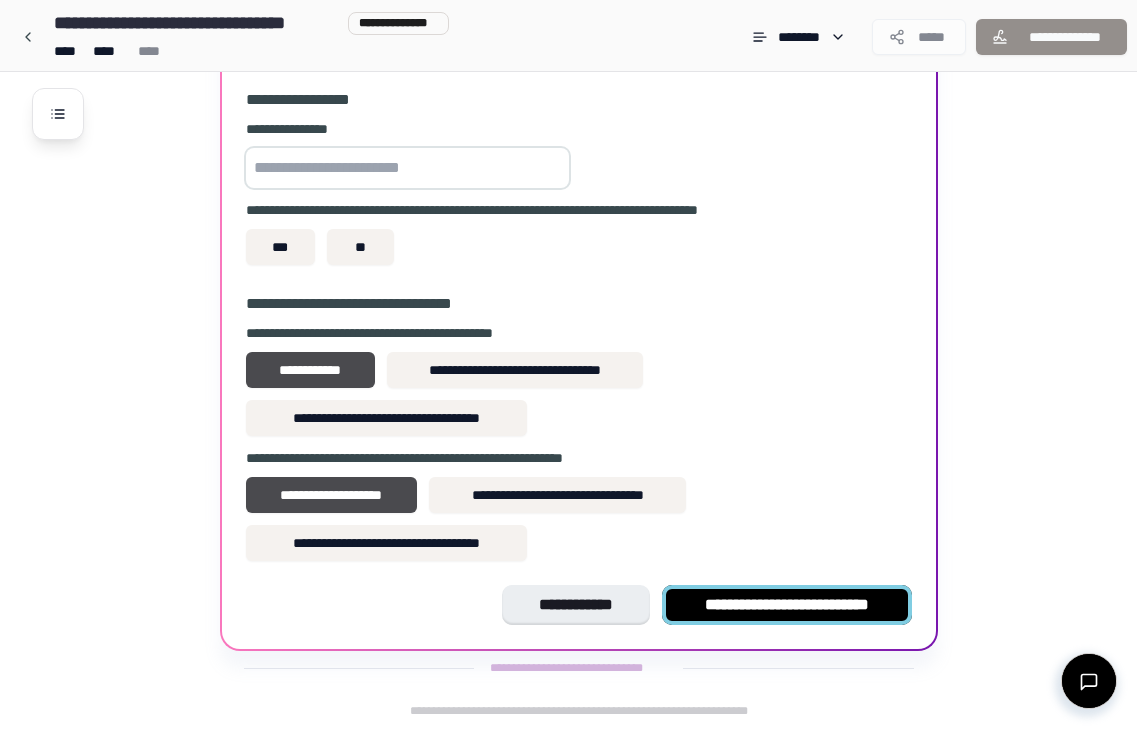 click on "**********" at bounding box center [787, 605] 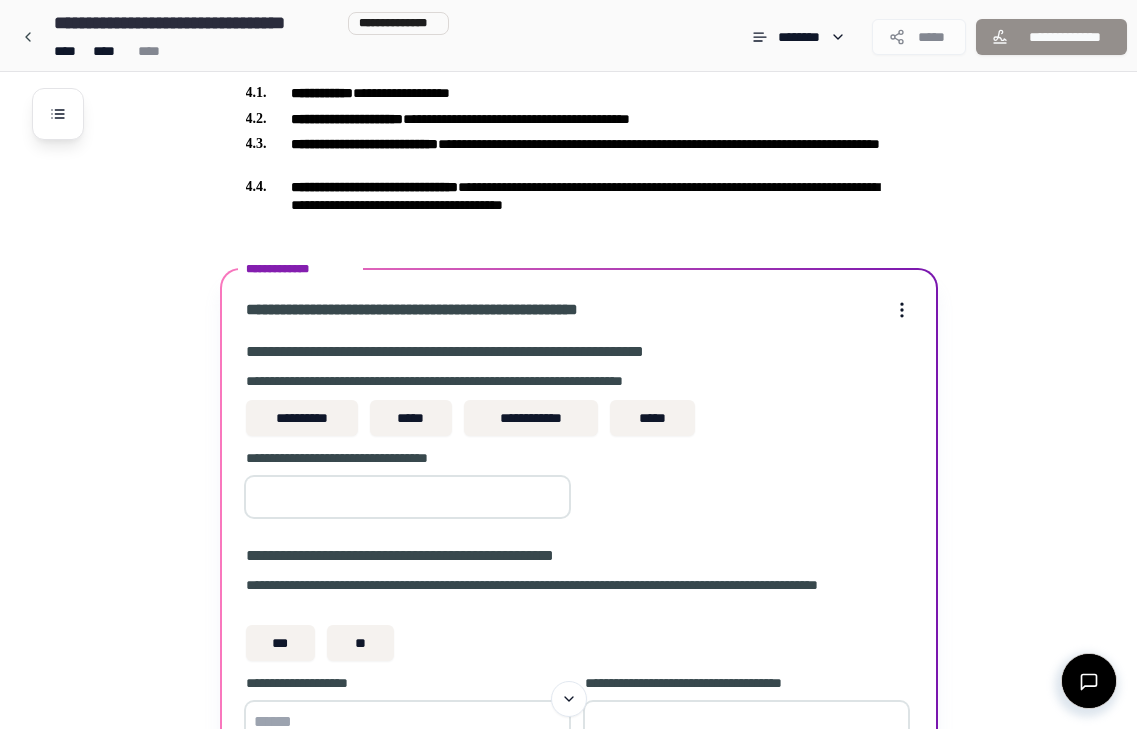 scroll, scrollTop: 1269, scrollLeft: 0, axis: vertical 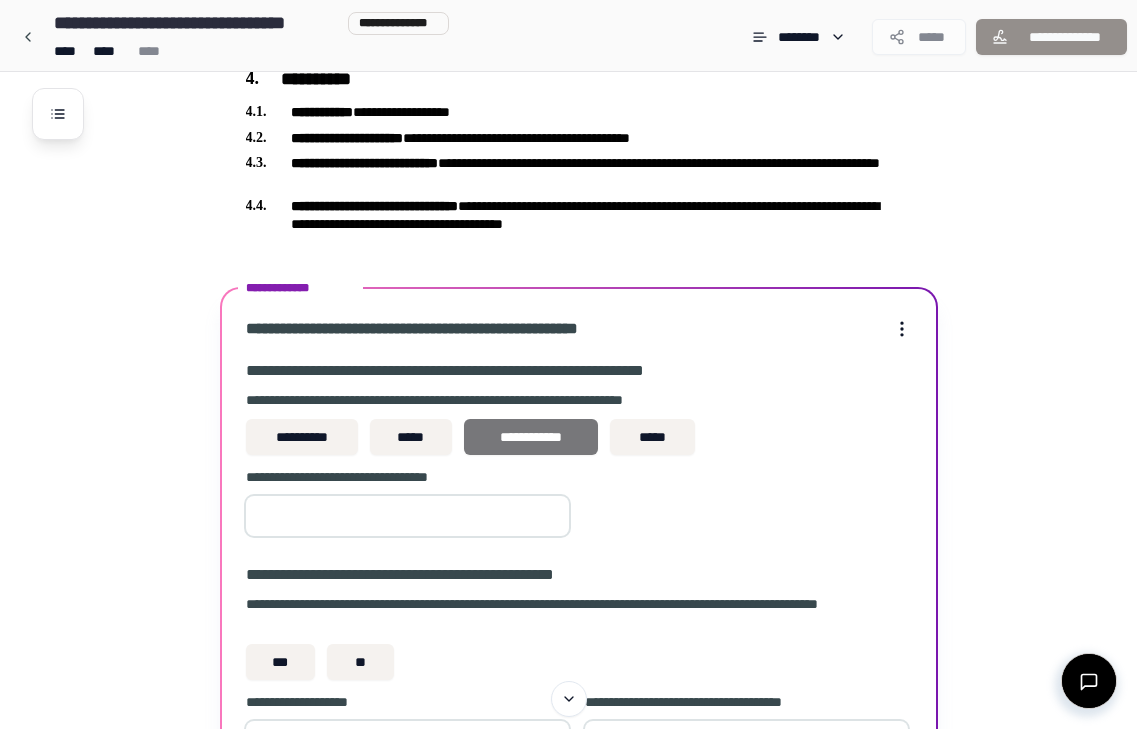 click on "**********" at bounding box center (531, 437) 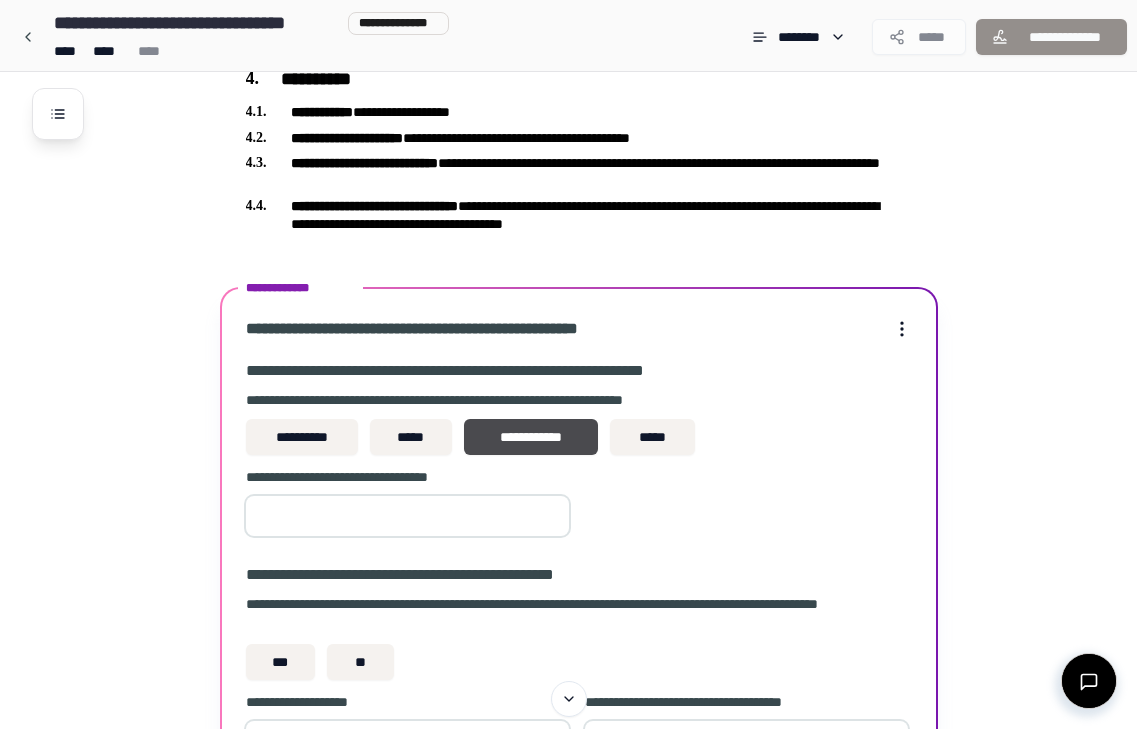 scroll, scrollTop: 1369, scrollLeft: 0, axis: vertical 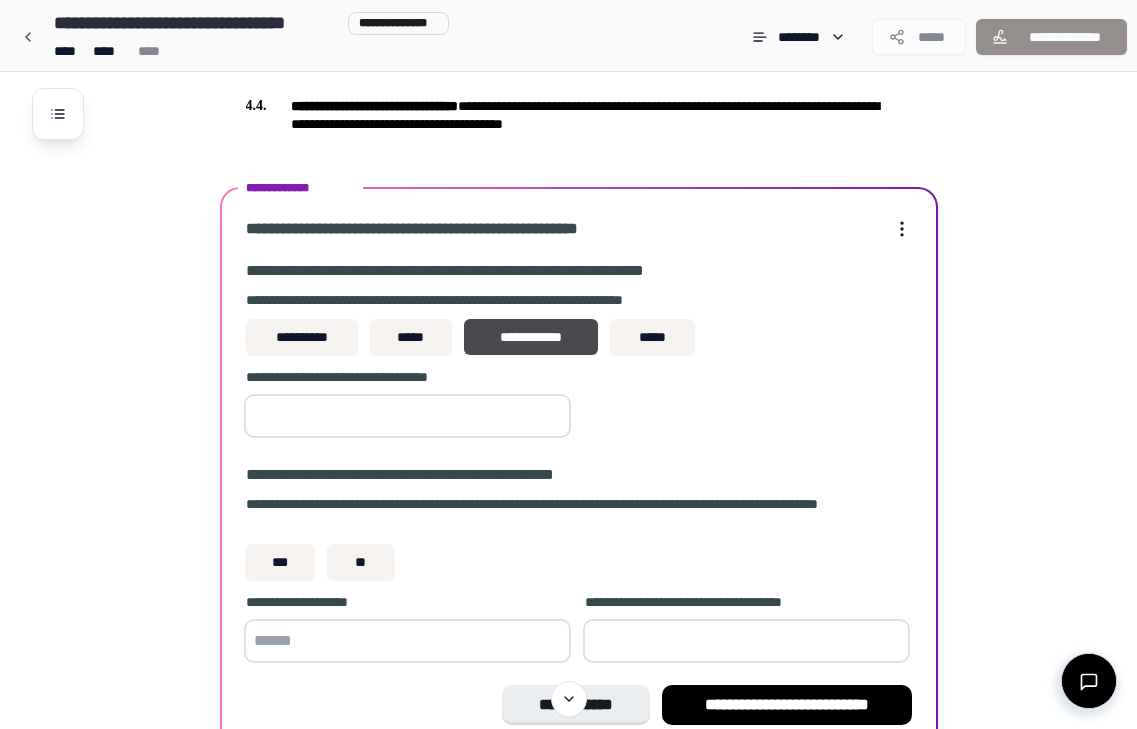 click on "*" at bounding box center [407, 416] 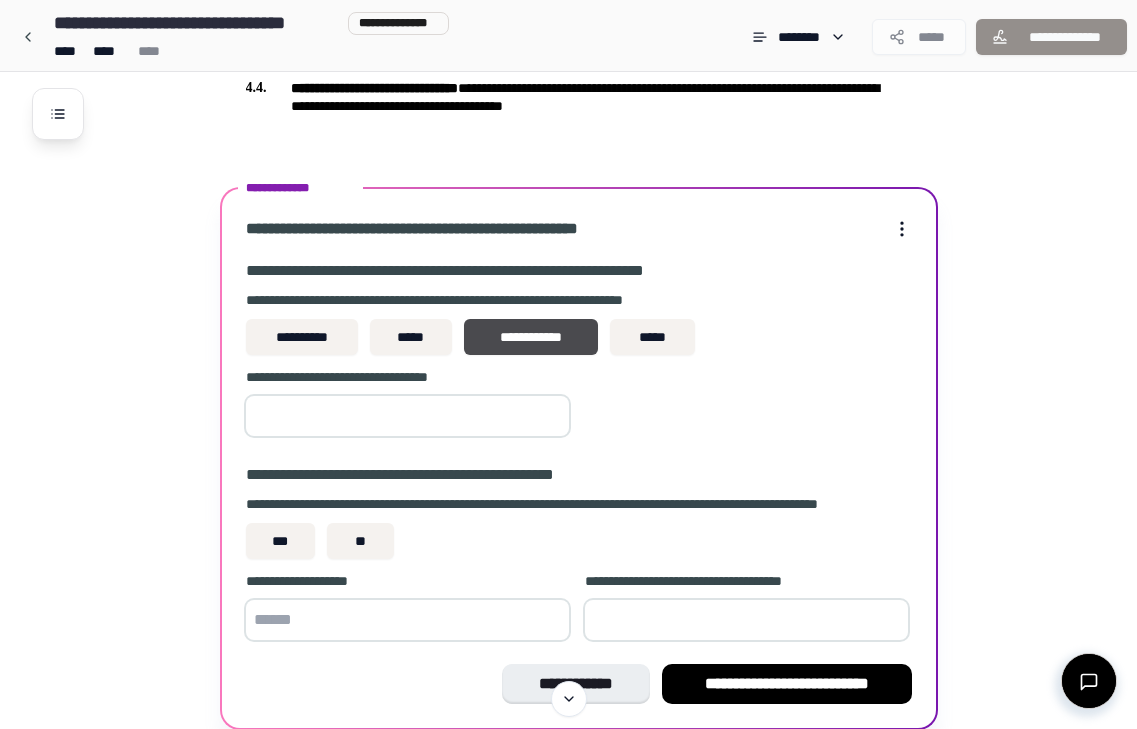 click on "*" at bounding box center (407, 416) 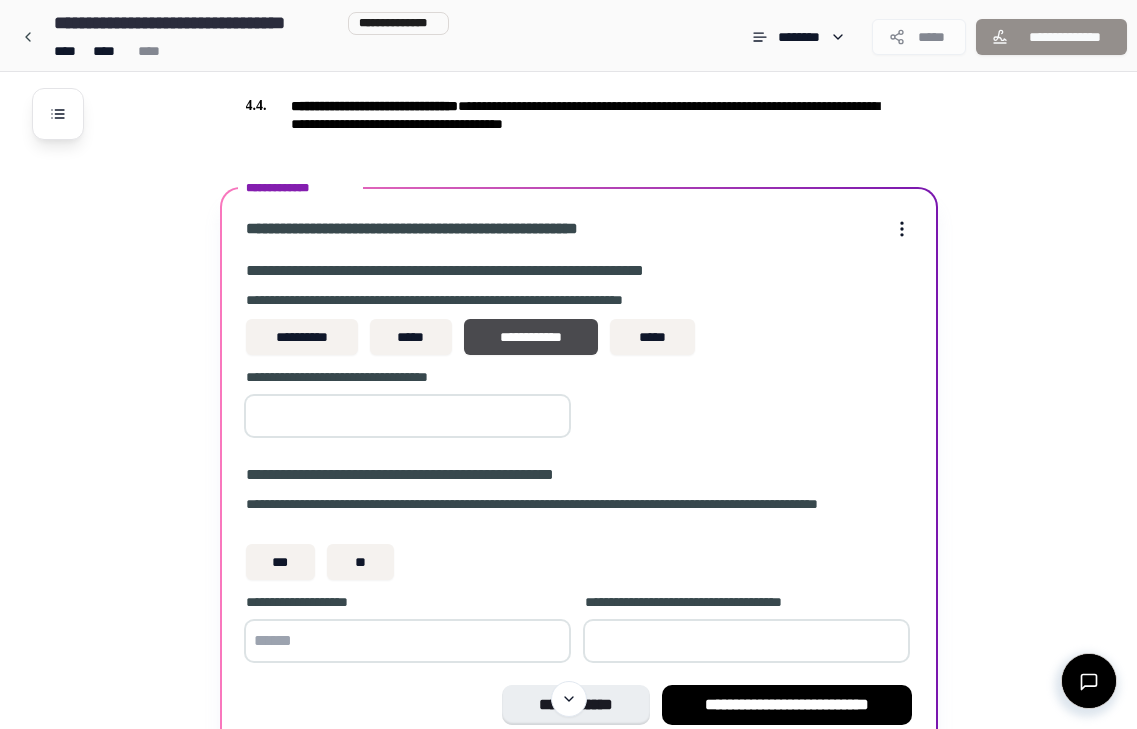 click on "*" at bounding box center (407, 416) 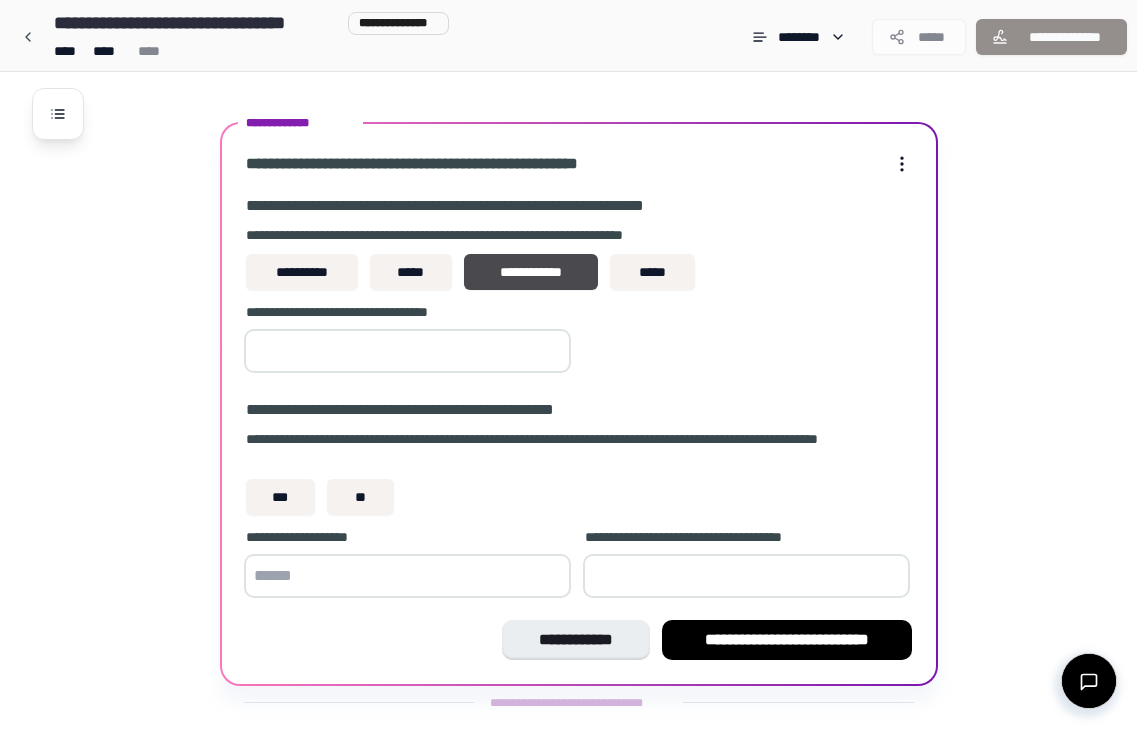 scroll, scrollTop: 1469, scrollLeft: 0, axis: vertical 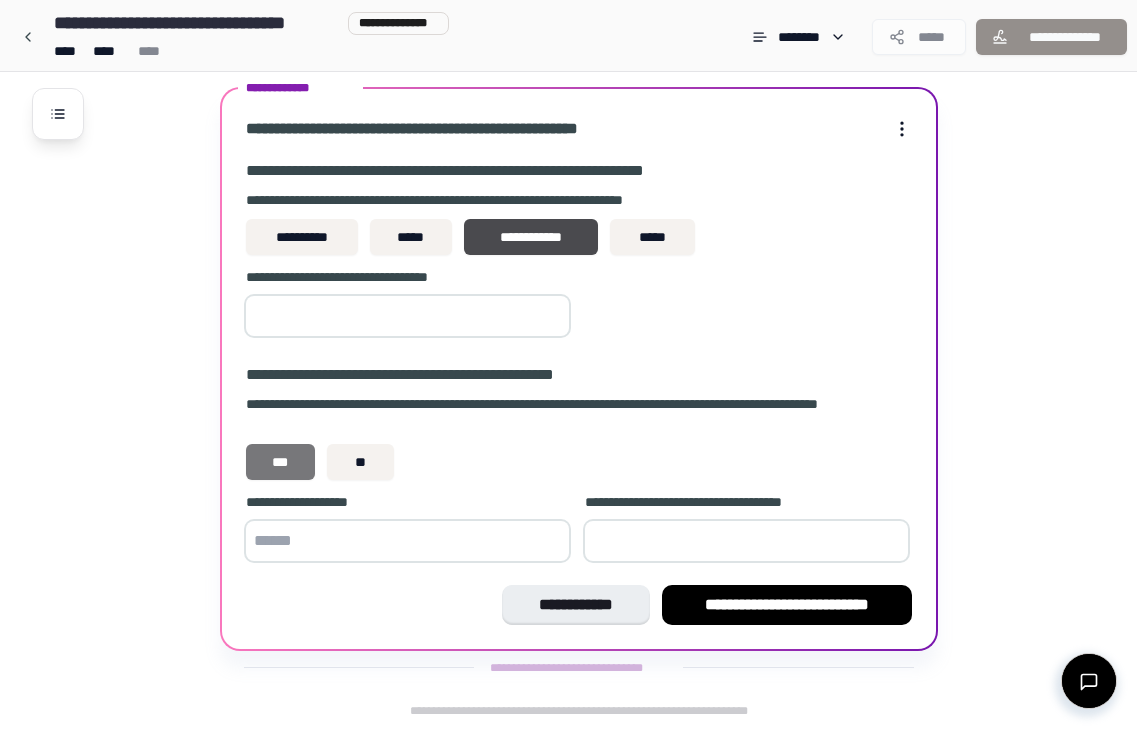 click on "***" at bounding box center (281, 462) 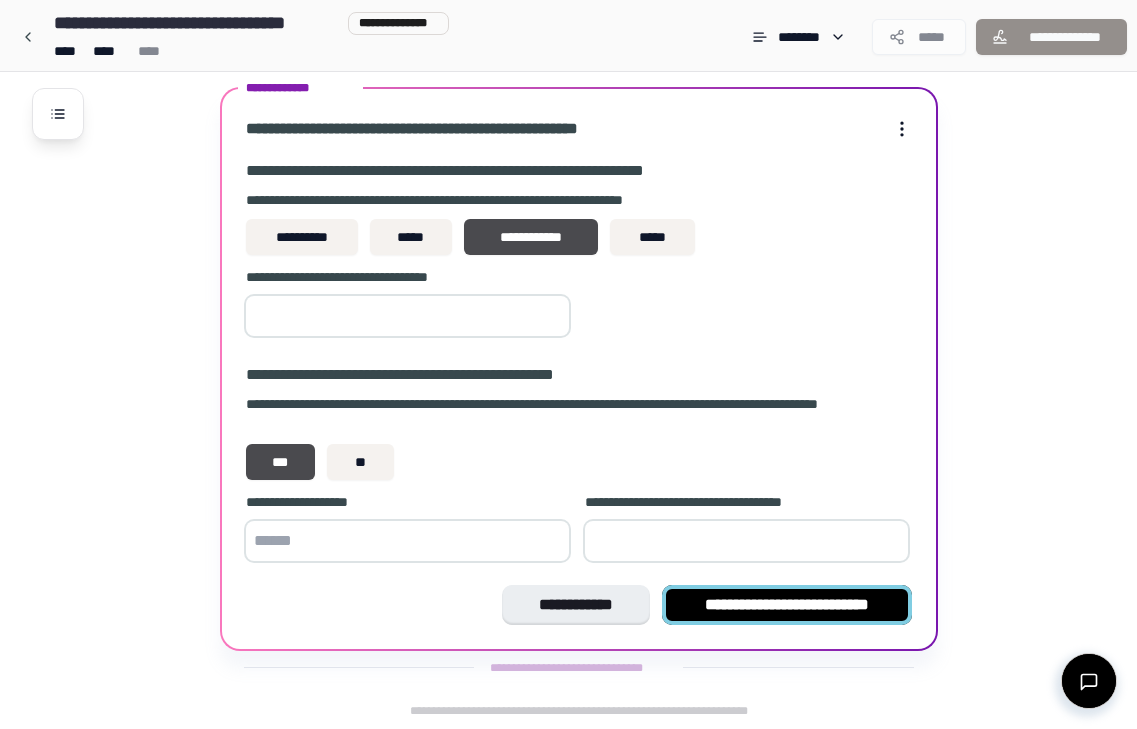 click on "**********" at bounding box center [787, 605] 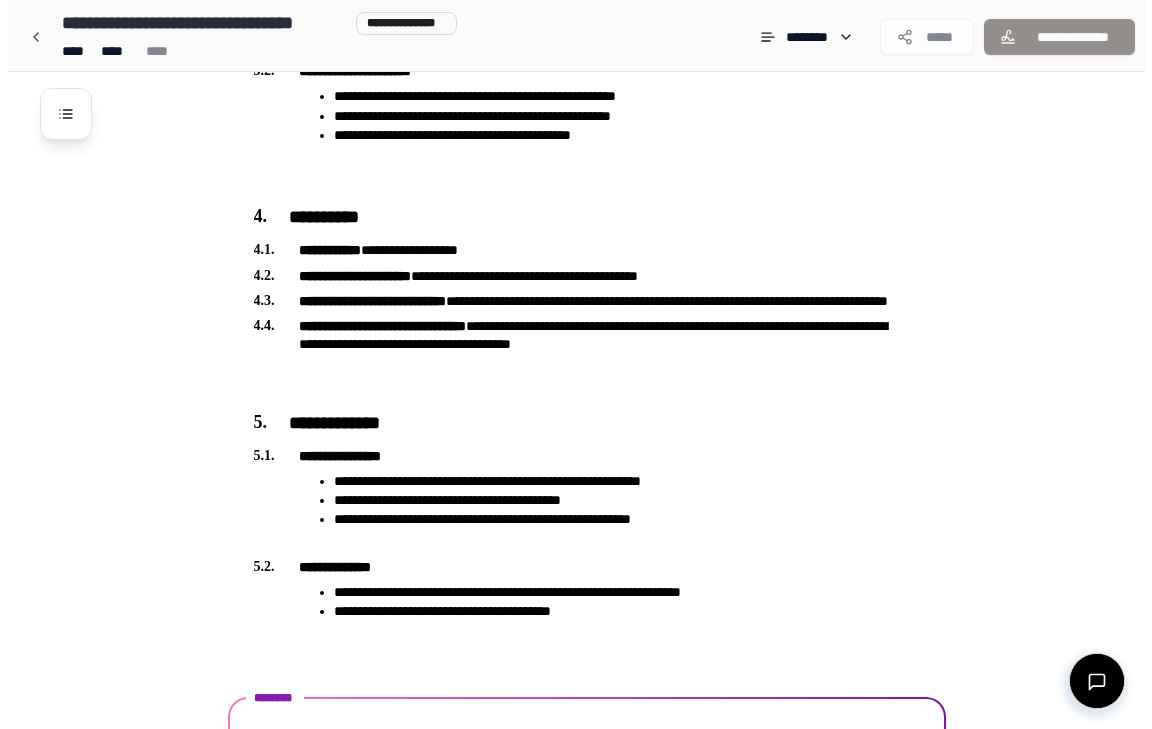 scroll, scrollTop: 1235, scrollLeft: 0, axis: vertical 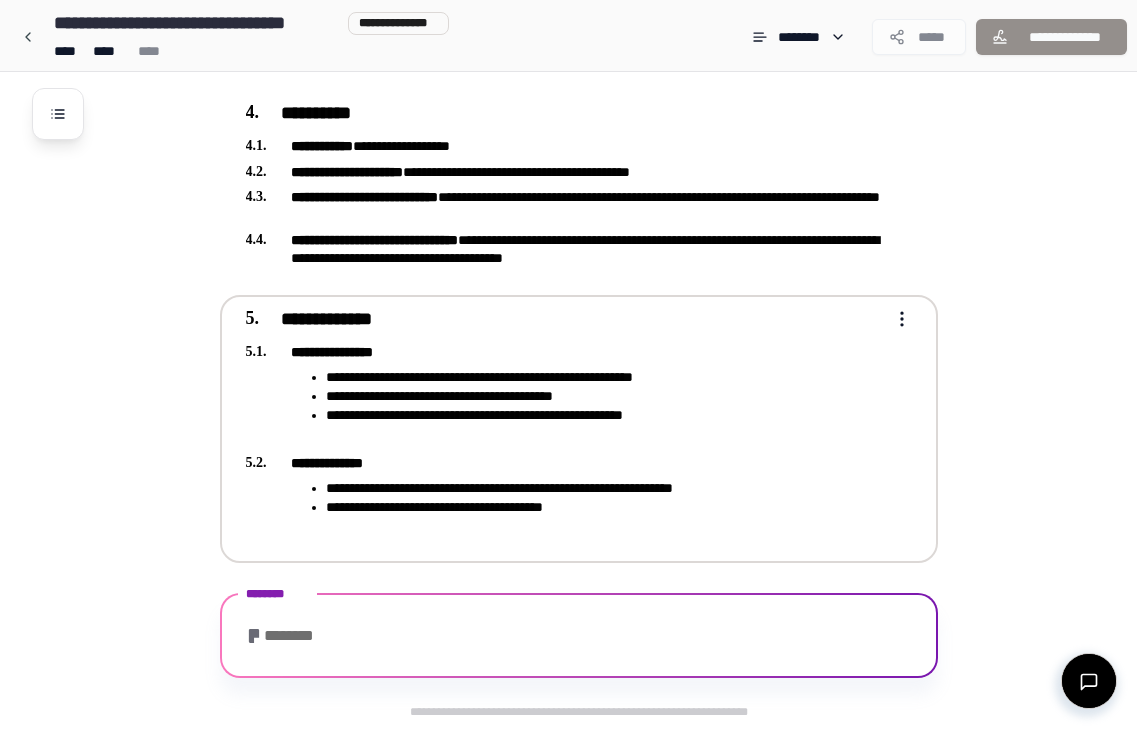 click on "**********" at bounding box center (605, 377) 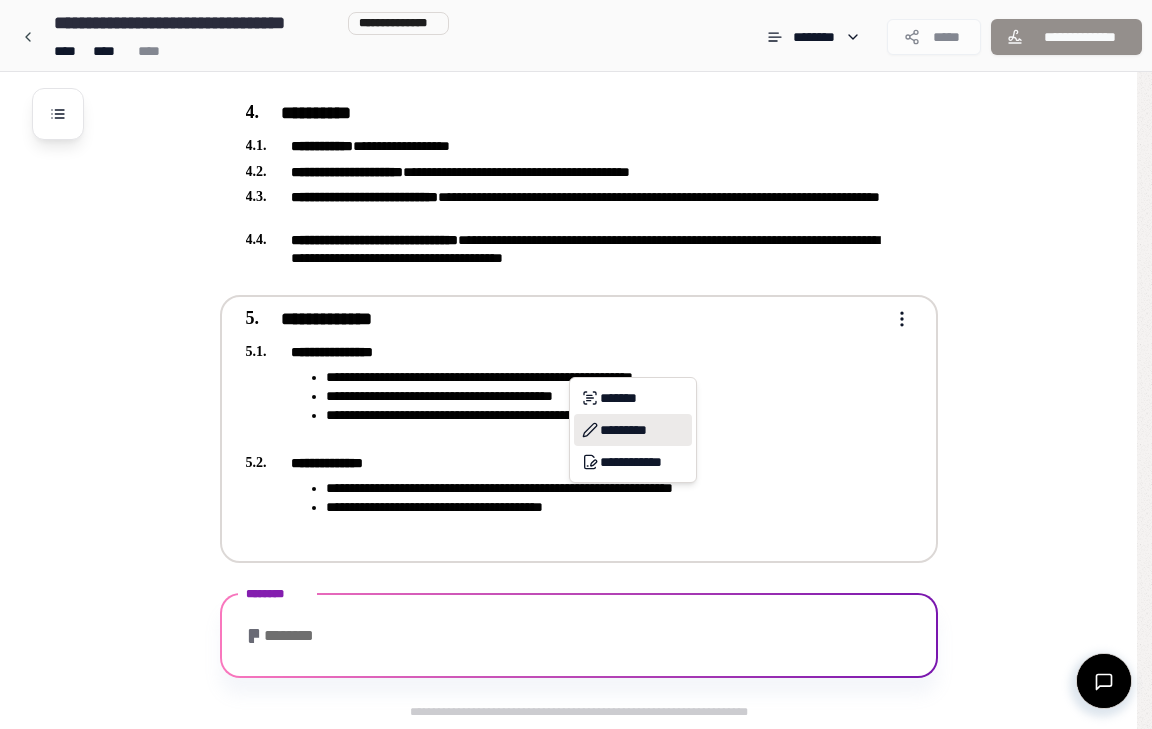 click on "*********" at bounding box center (633, 430) 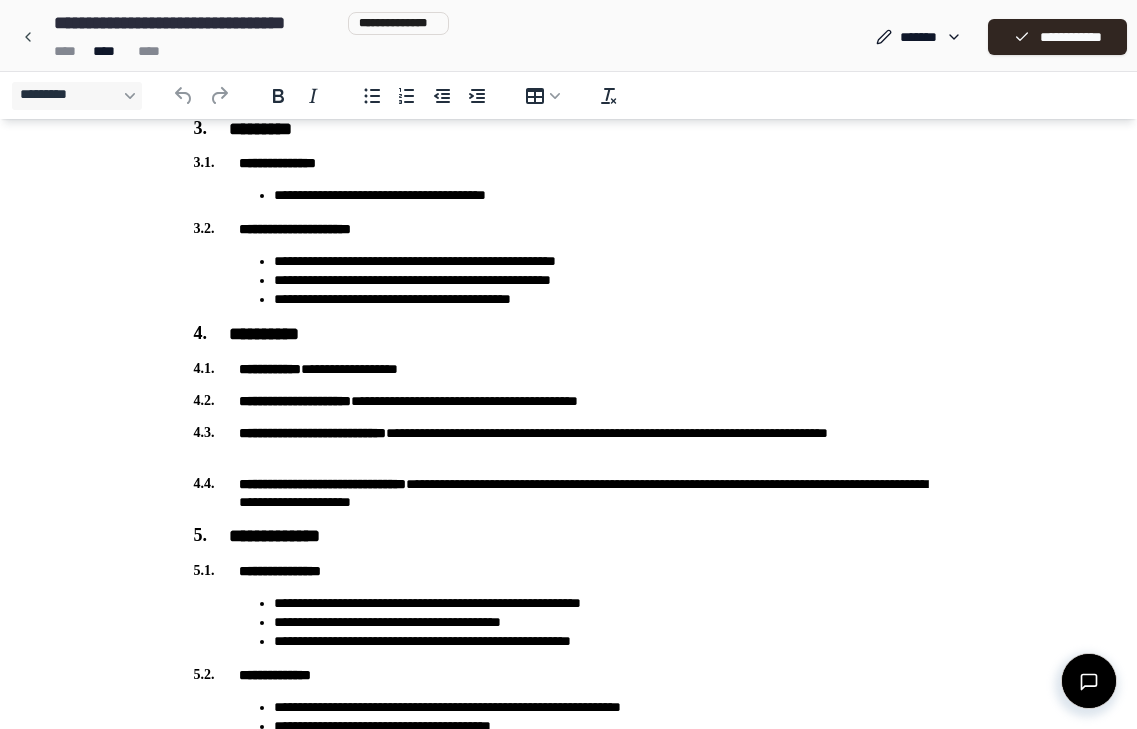 scroll, scrollTop: 994, scrollLeft: 0, axis: vertical 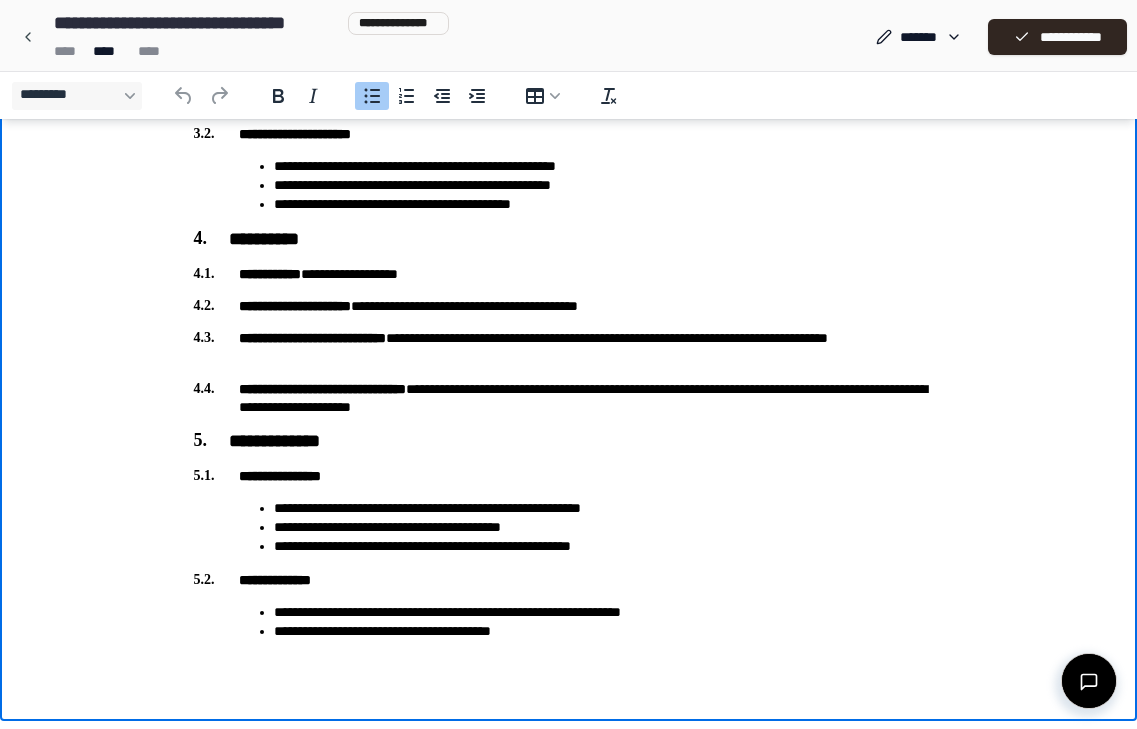 click on "**********" at bounding box center [609, 527] 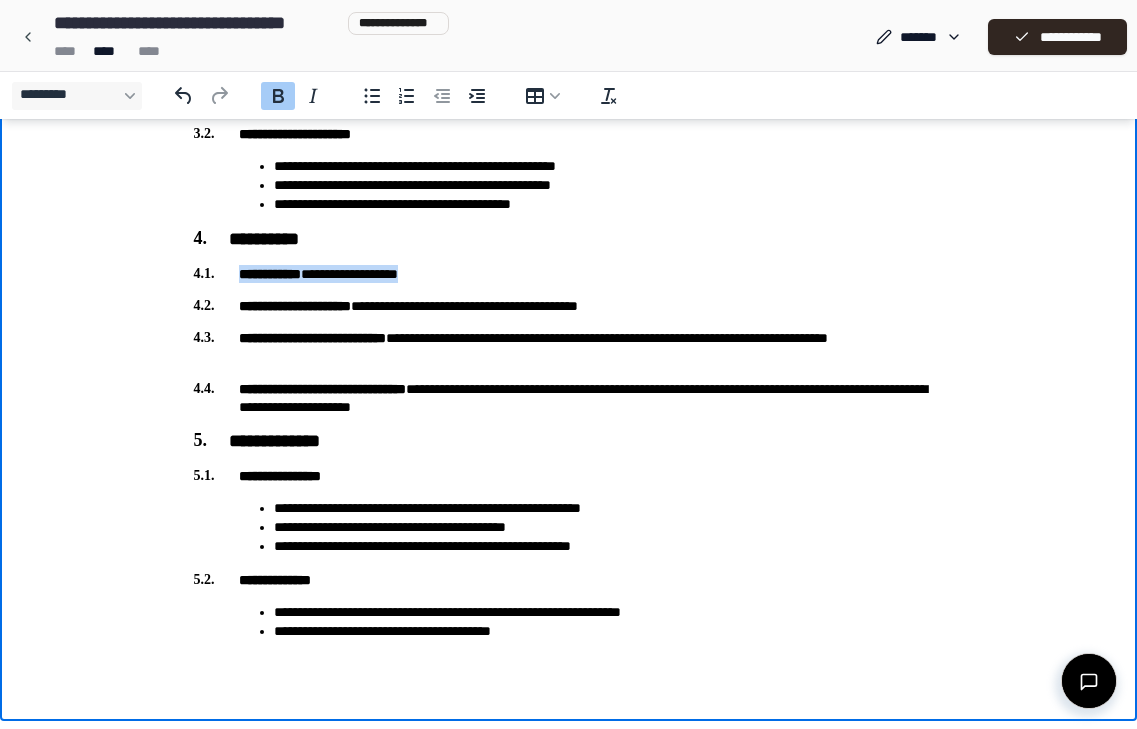 drag, startPoint x: 477, startPoint y: 275, endPoint x: 194, endPoint y: 260, distance: 283.39725 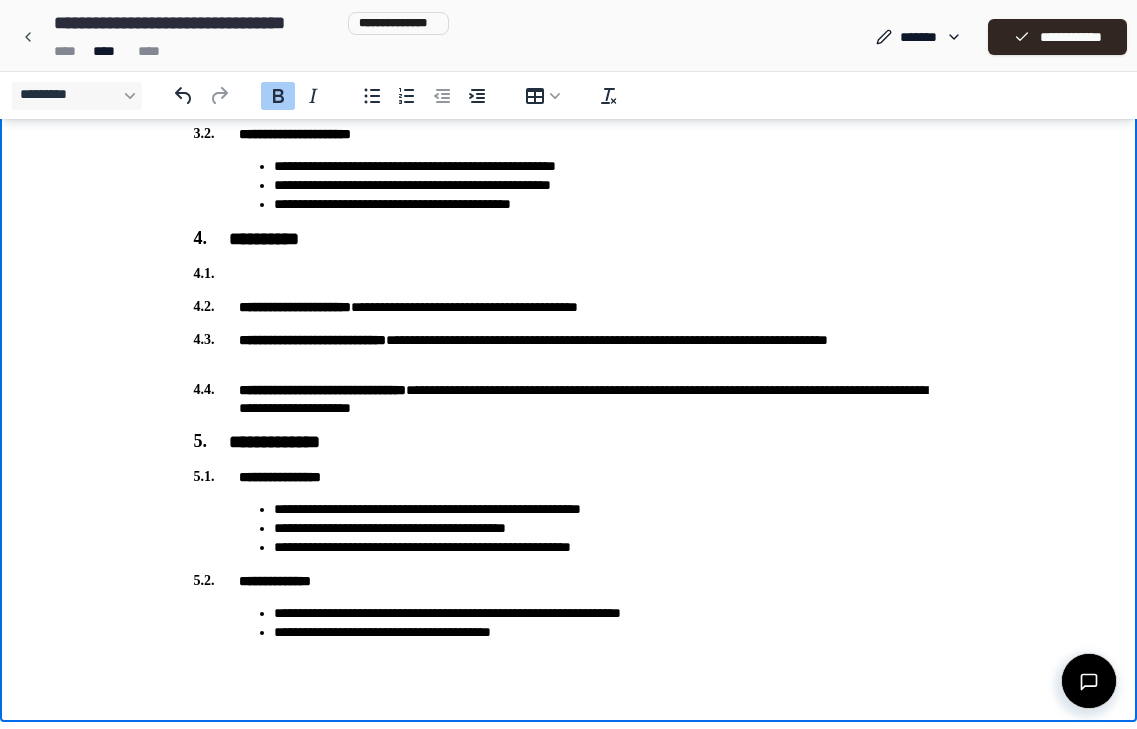 scroll, scrollTop: 962, scrollLeft: 0, axis: vertical 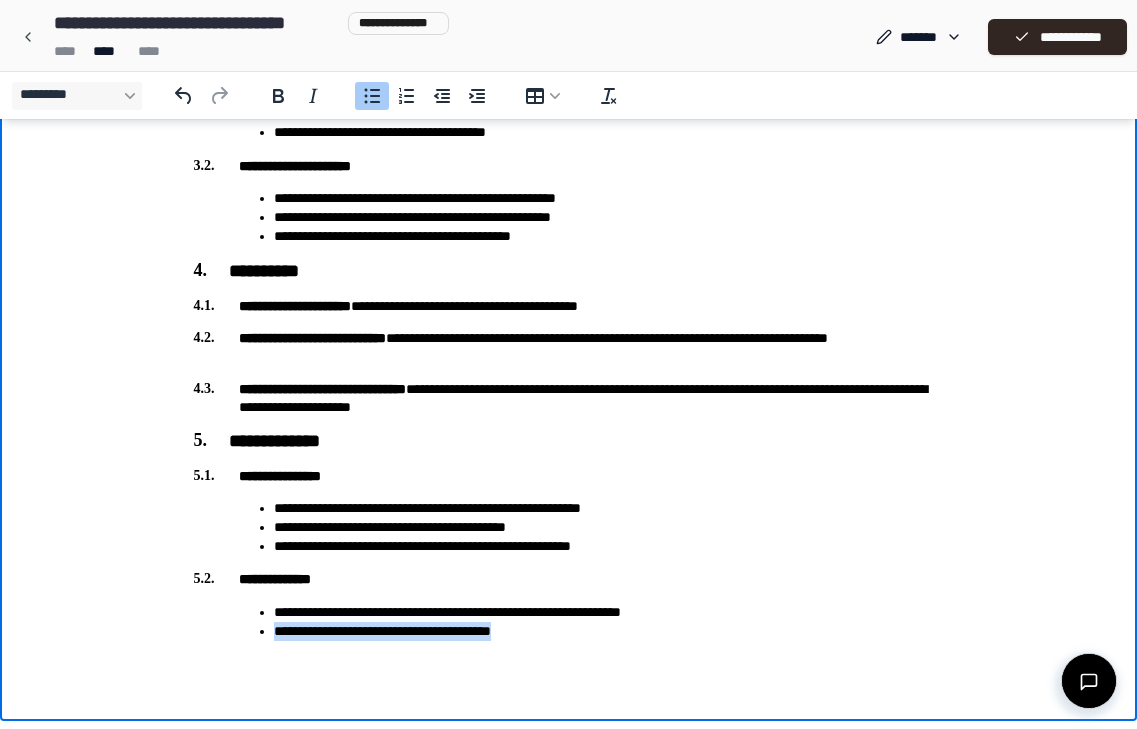 drag, startPoint x: 578, startPoint y: 637, endPoint x: 261, endPoint y: 640, distance: 317.0142 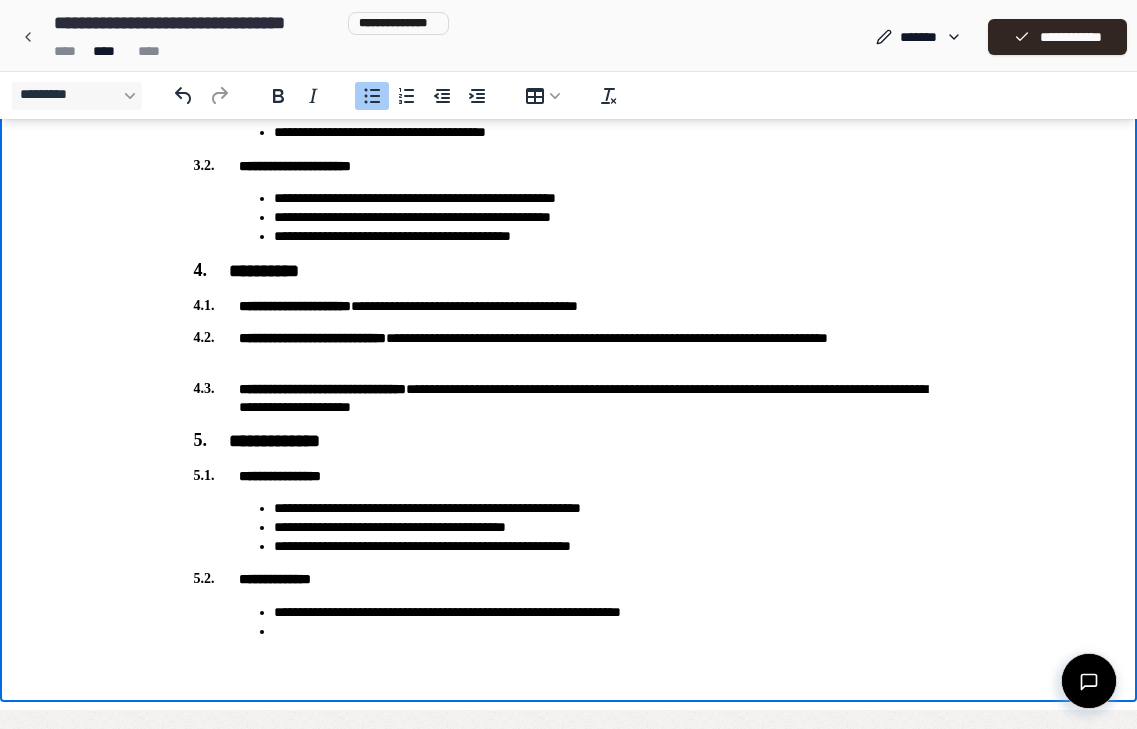 scroll, scrollTop: 943, scrollLeft: 0, axis: vertical 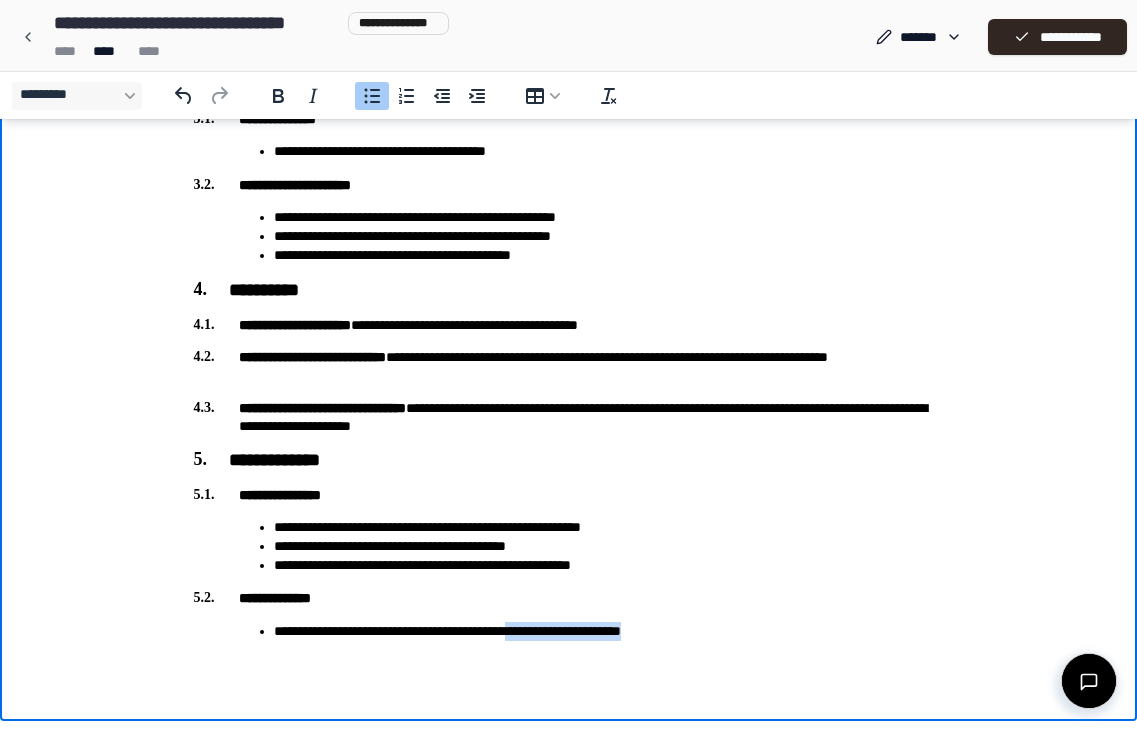 drag, startPoint x: 734, startPoint y: 633, endPoint x: 558, endPoint y: 628, distance: 176.07101 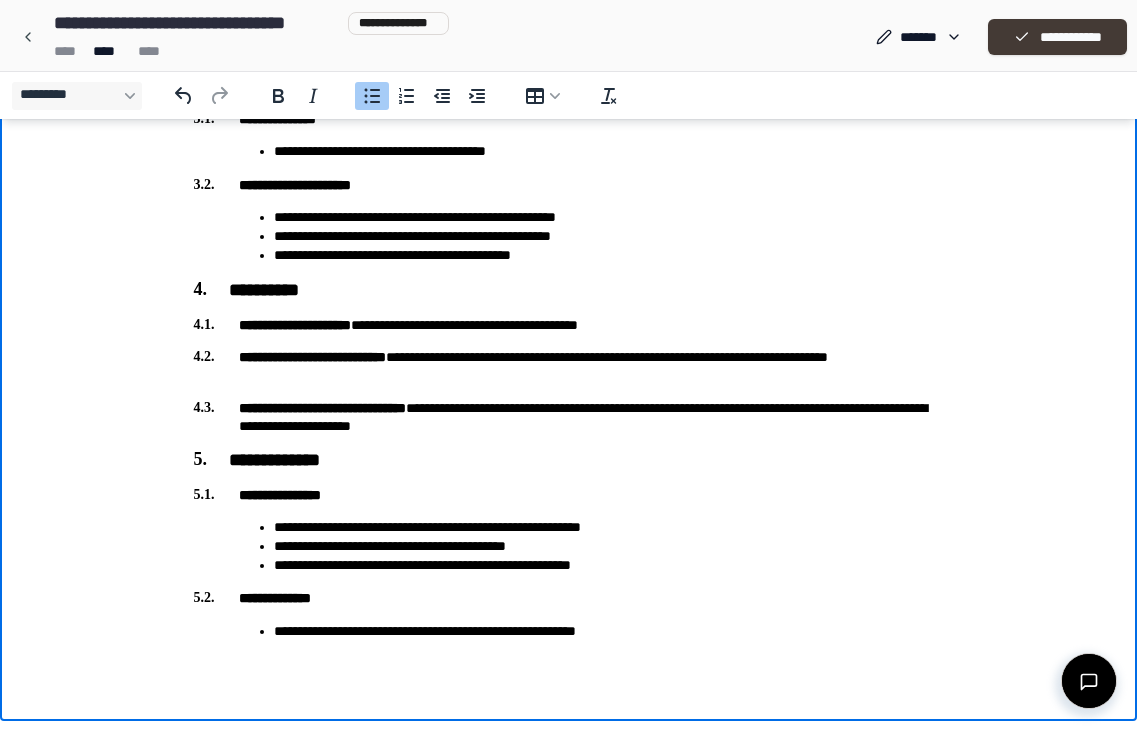 click on "**********" at bounding box center [1057, 37] 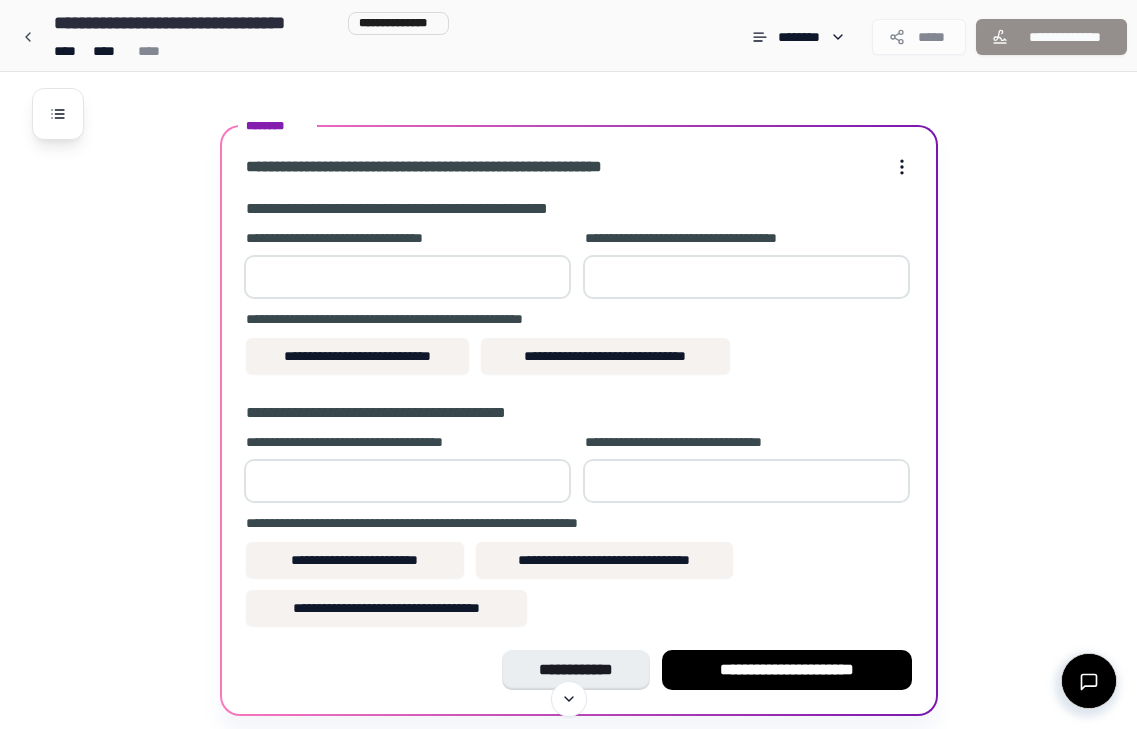 scroll, scrollTop: 1724, scrollLeft: 0, axis: vertical 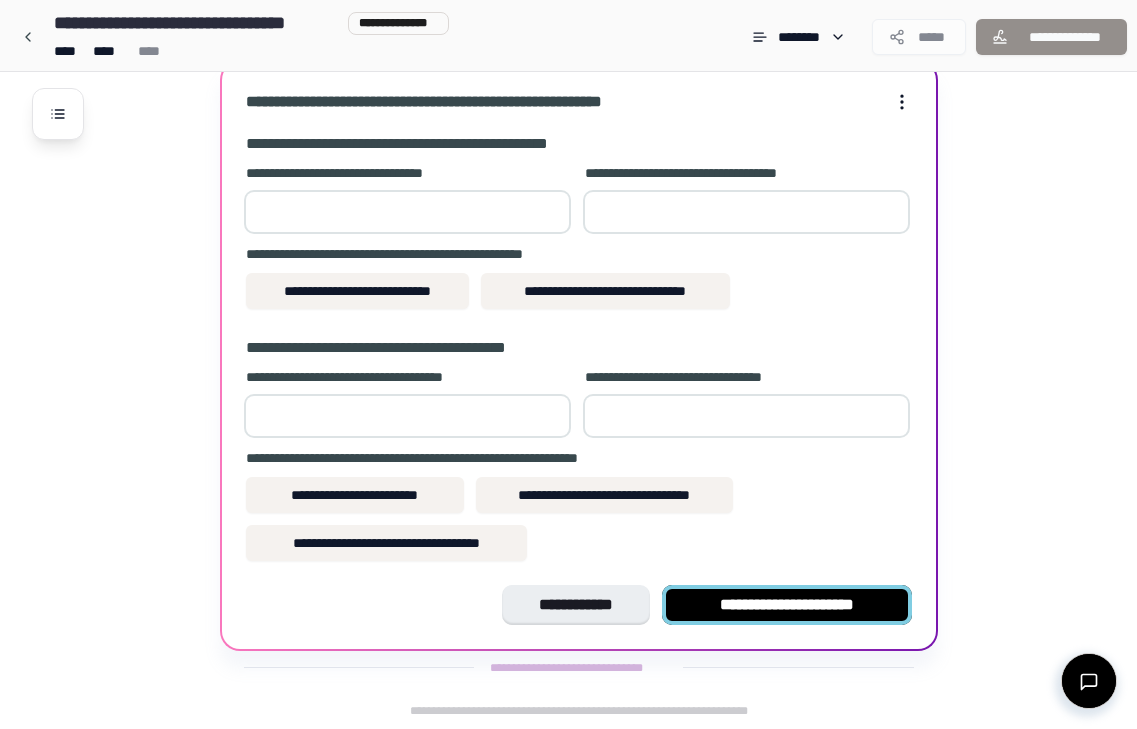 click on "**********" at bounding box center (787, 605) 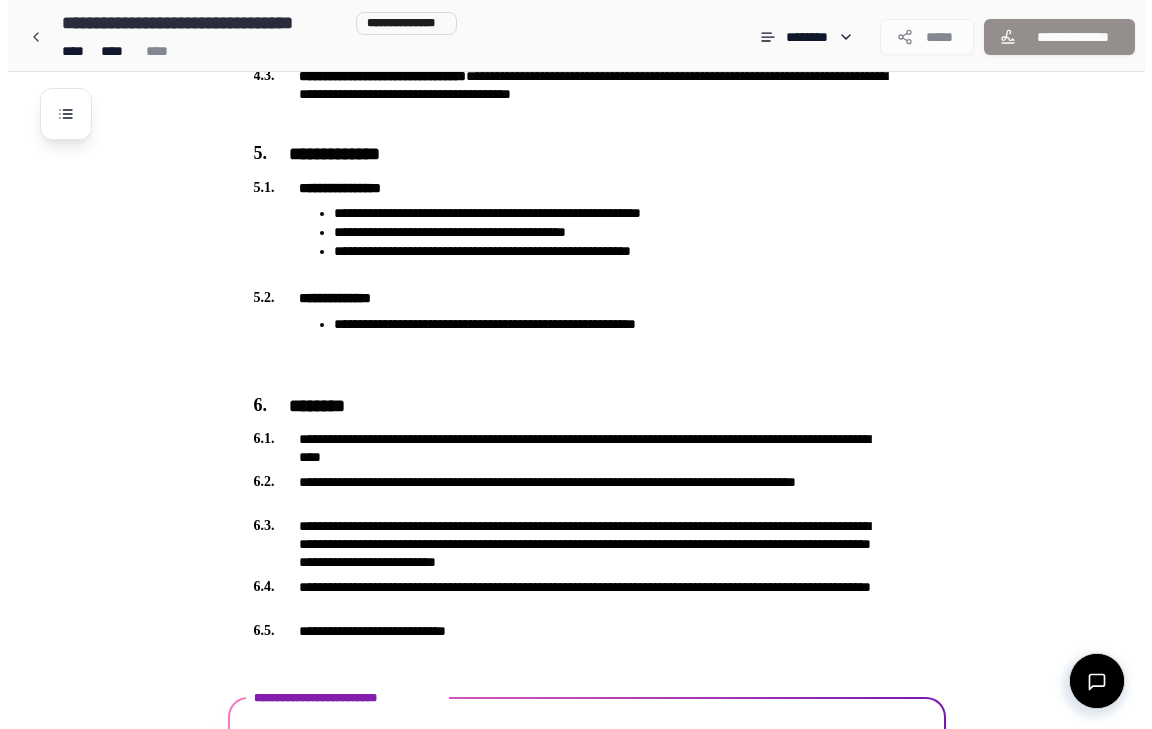scroll, scrollTop: 1477, scrollLeft: 0, axis: vertical 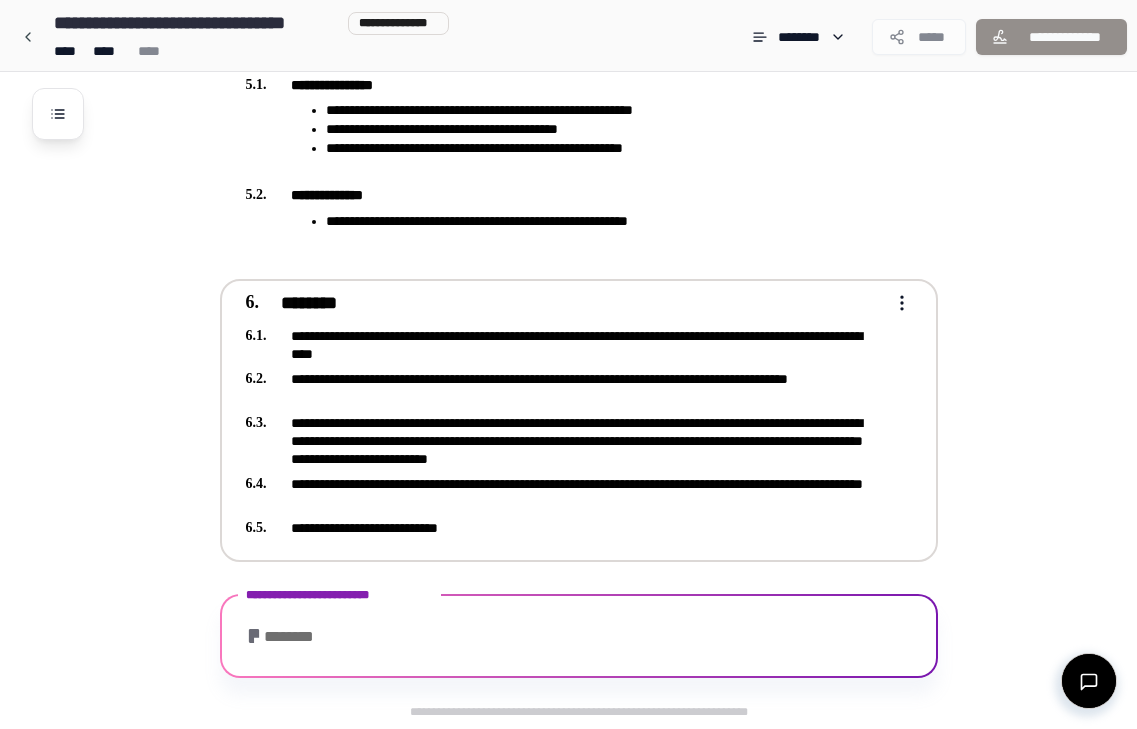 click on "[FIRST] [LAST] [ADDRESS] [CITY], [STATE] [ZIP] [COUNTRY] [PHONE]" at bounding box center [568, -374] 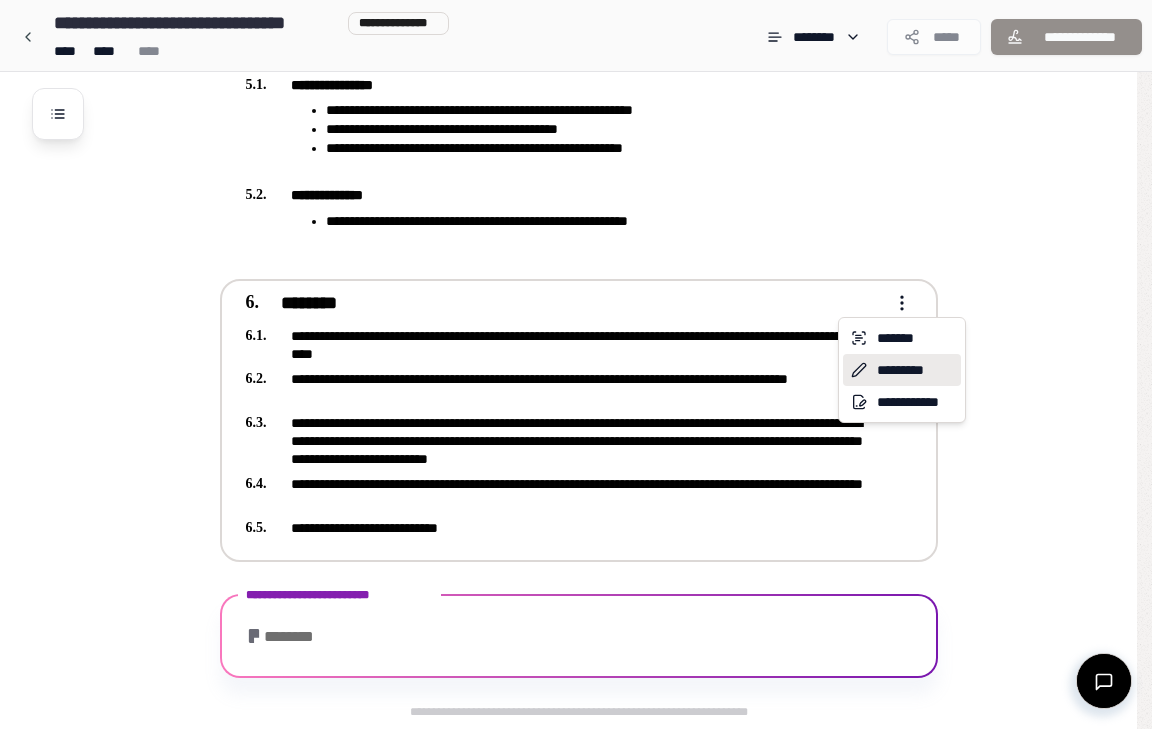 click on "*********" at bounding box center (902, 370) 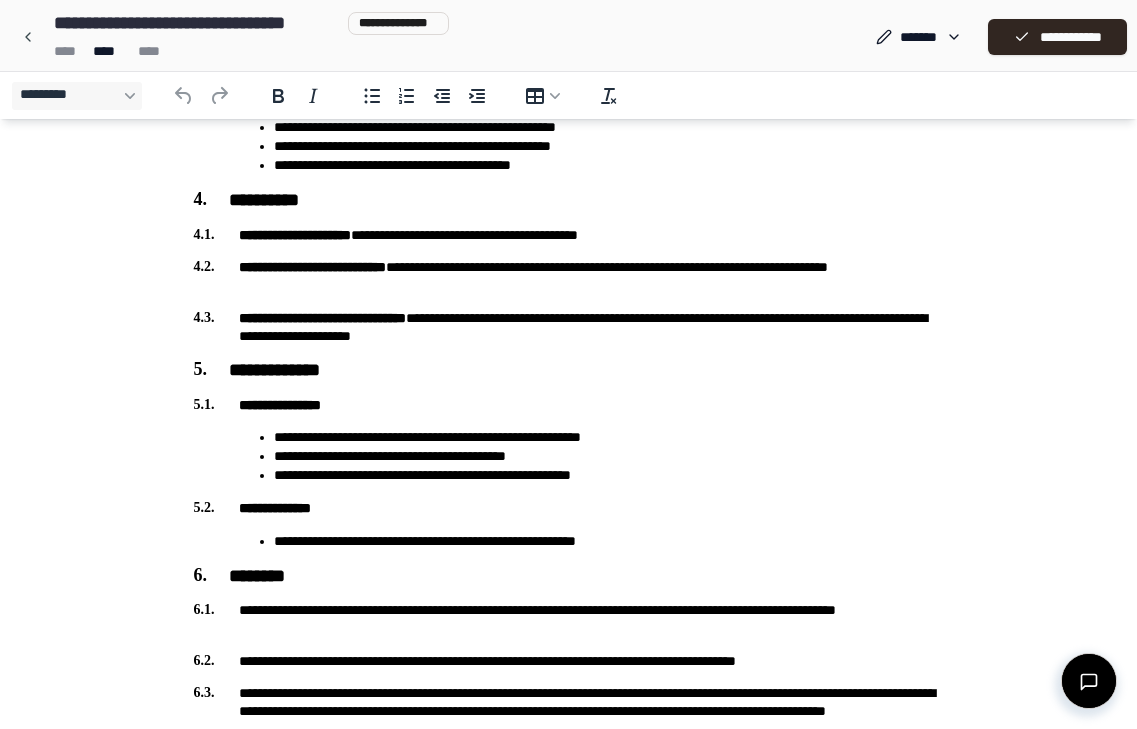 scroll, scrollTop: 1188, scrollLeft: 0, axis: vertical 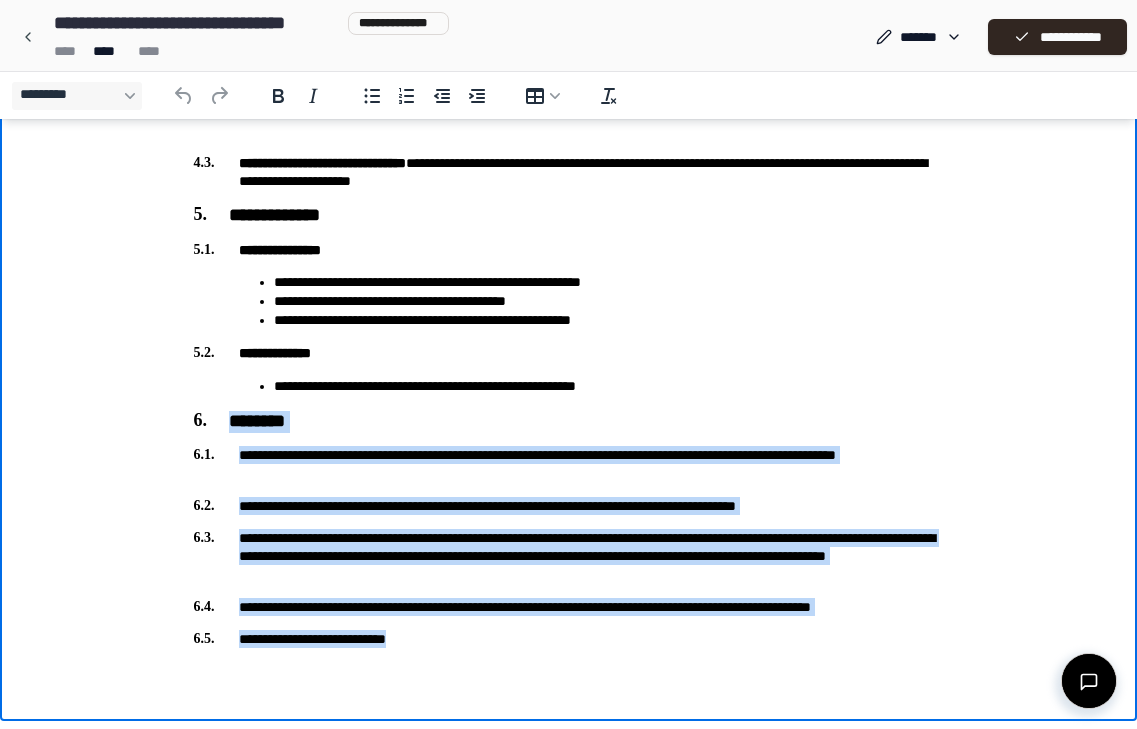 drag, startPoint x: 500, startPoint y: 639, endPoint x: 184, endPoint y: 421, distance: 383.90103 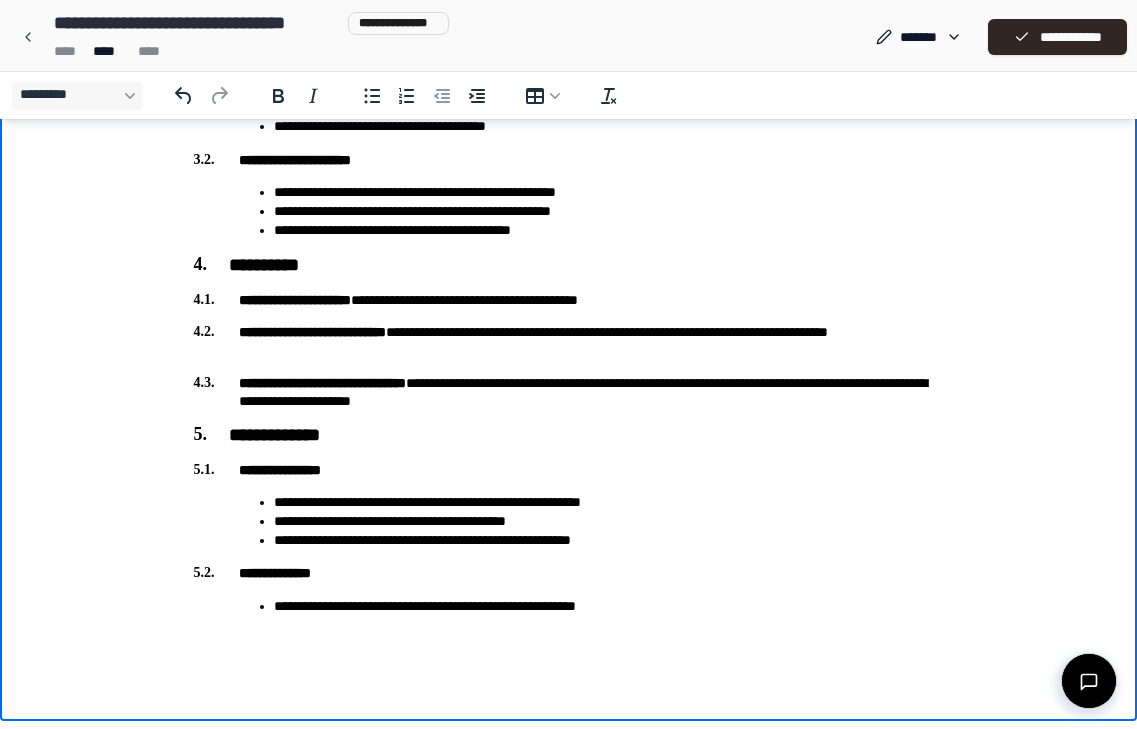 scroll, scrollTop: 943, scrollLeft: 0, axis: vertical 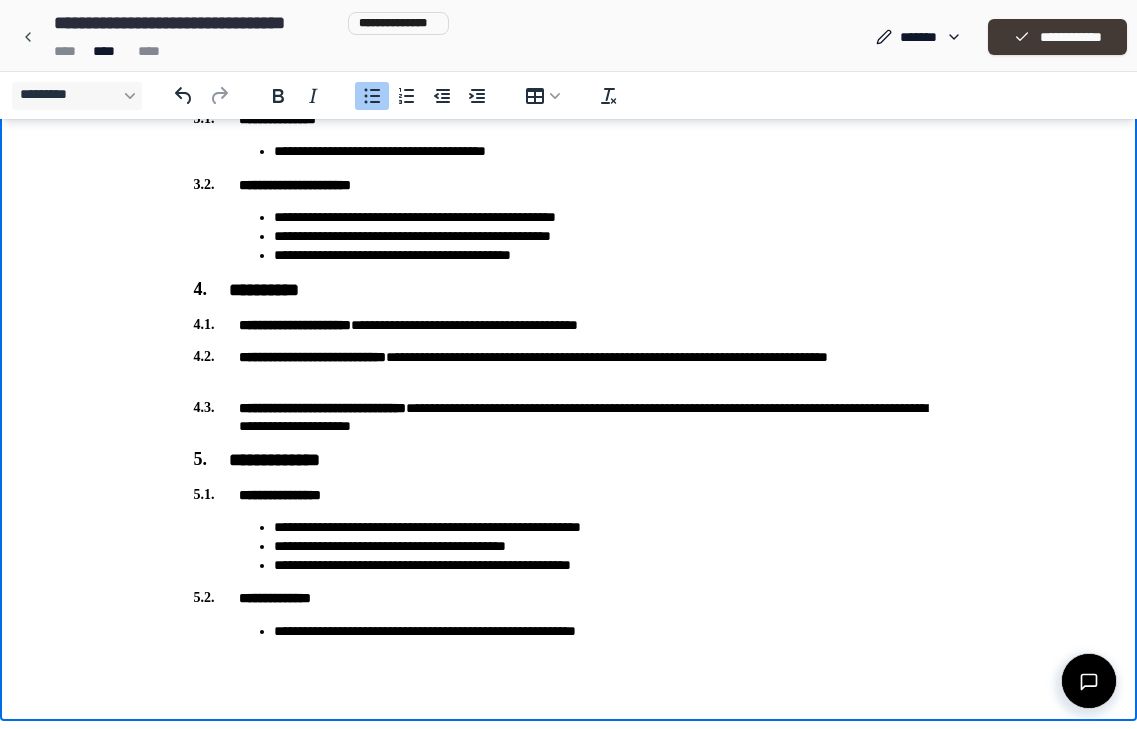 click on "**********" at bounding box center [1057, 37] 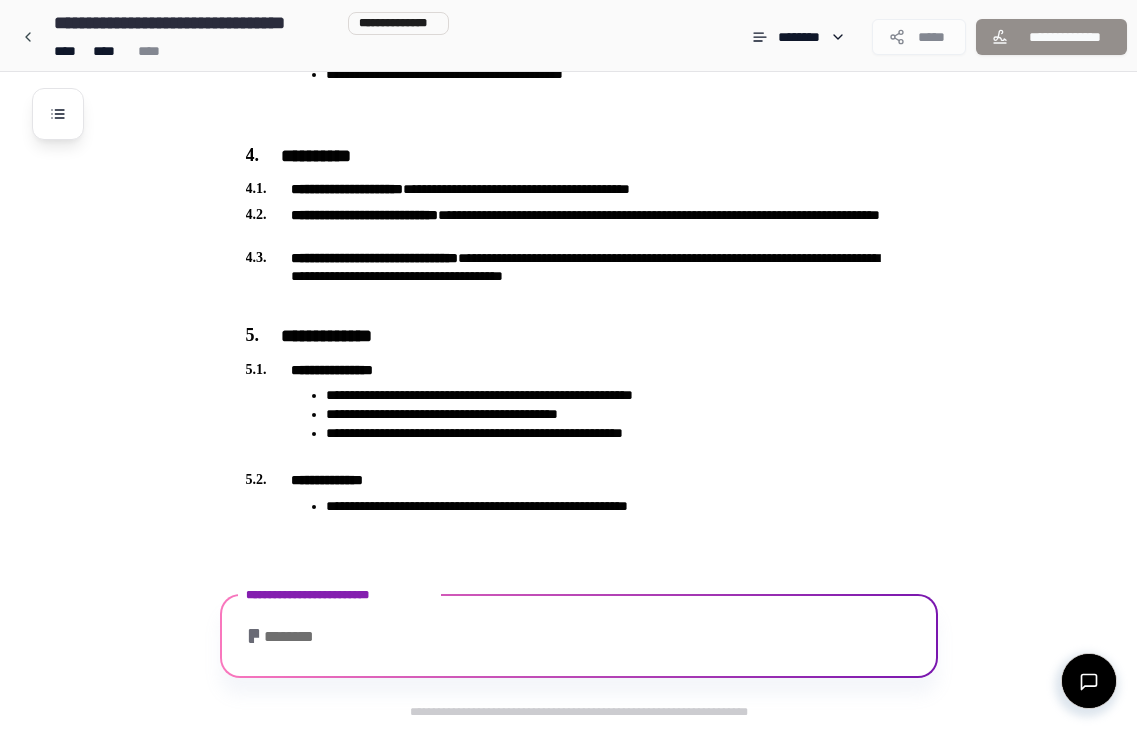 scroll, scrollTop: 1262, scrollLeft: 0, axis: vertical 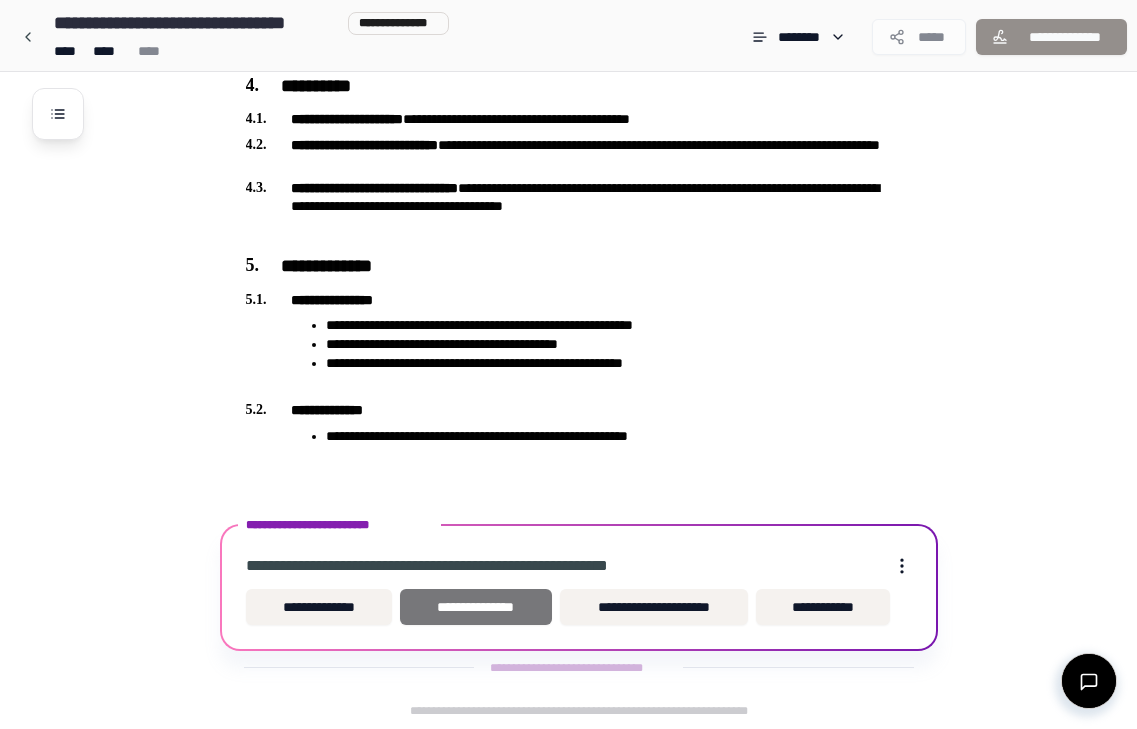 click on "**********" at bounding box center [476, 607] 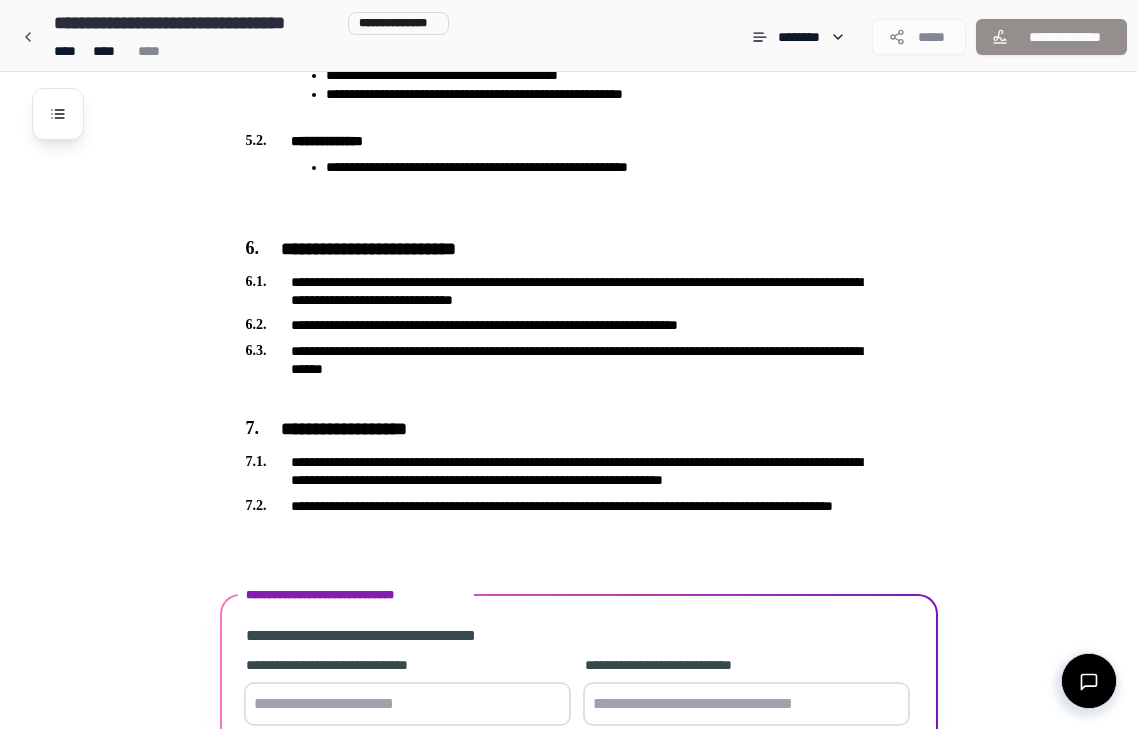 scroll, scrollTop: 1694, scrollLeft: 0, axis: vertical 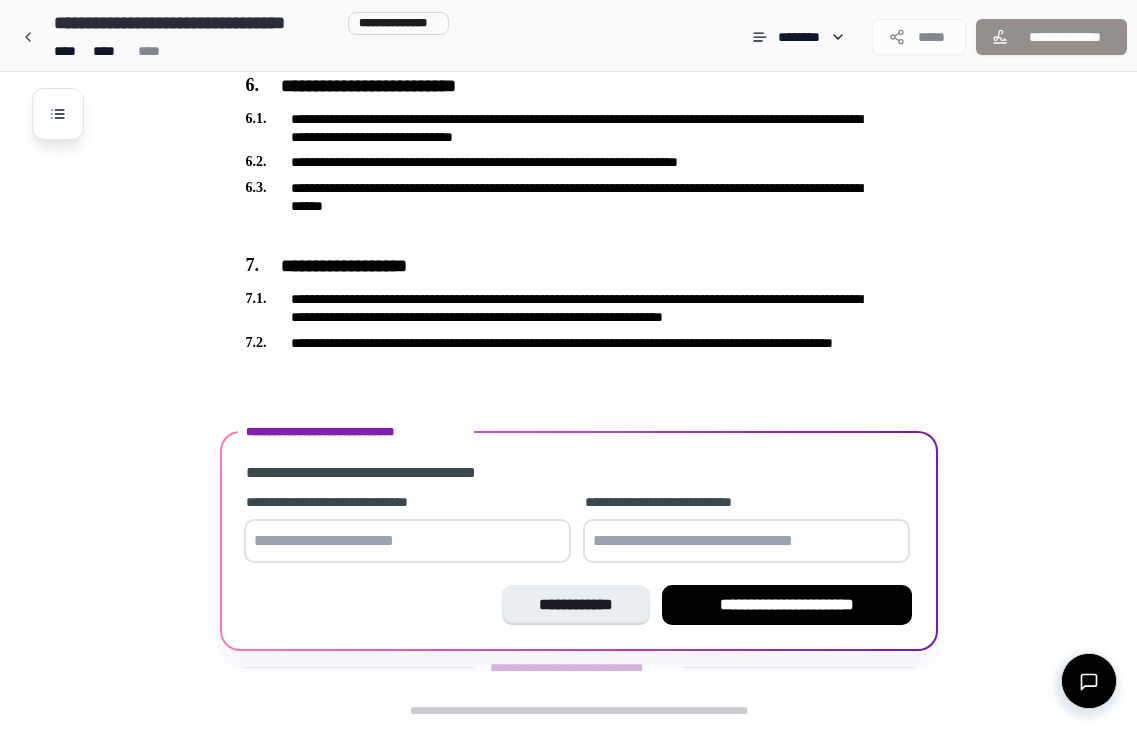 click at bounding box center (407, 541) 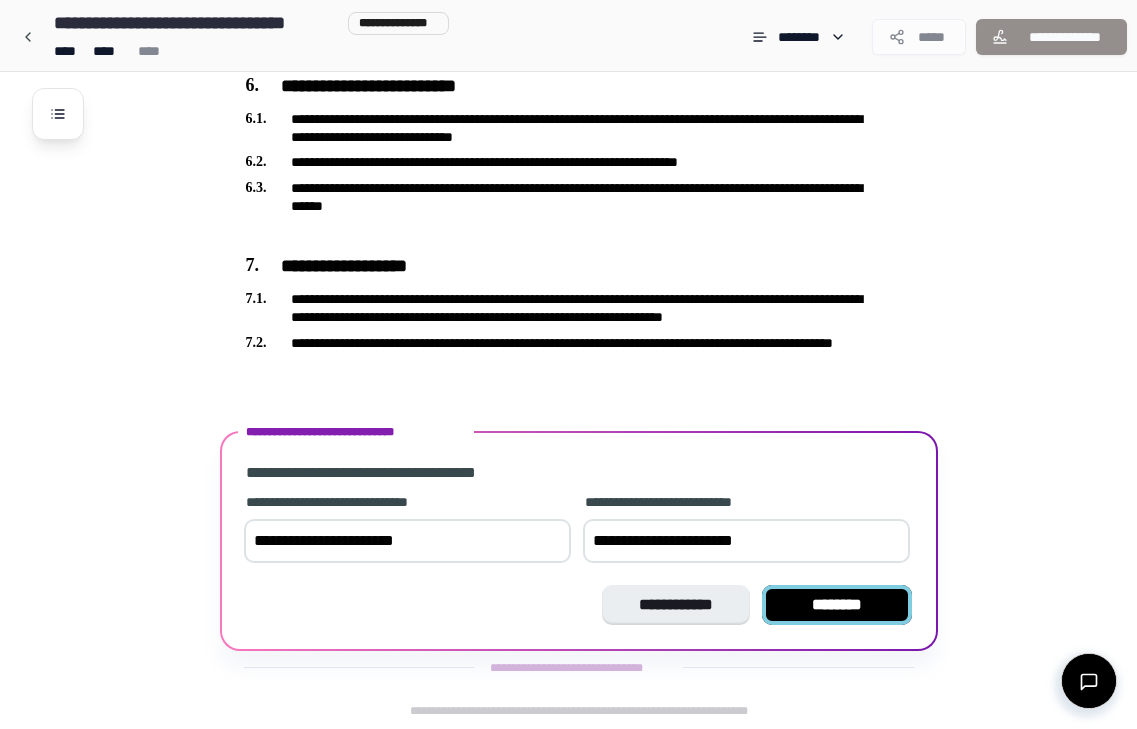 type on "**********" 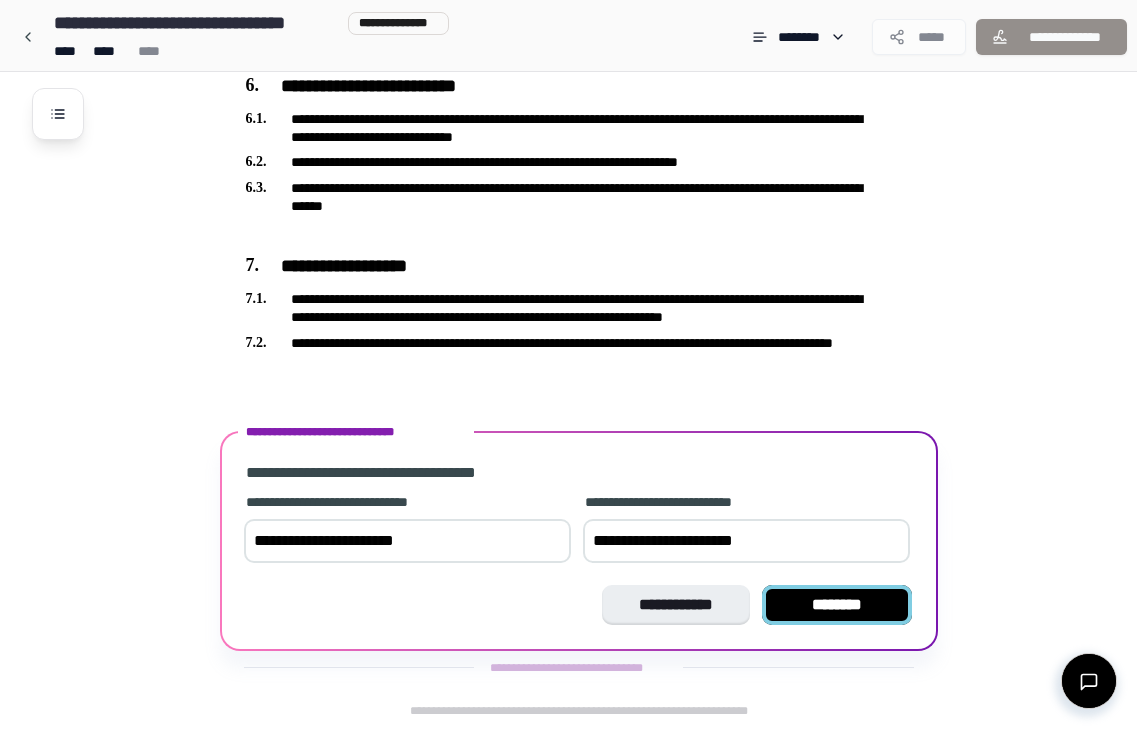 click on "********" at bounding box center [837, 605] 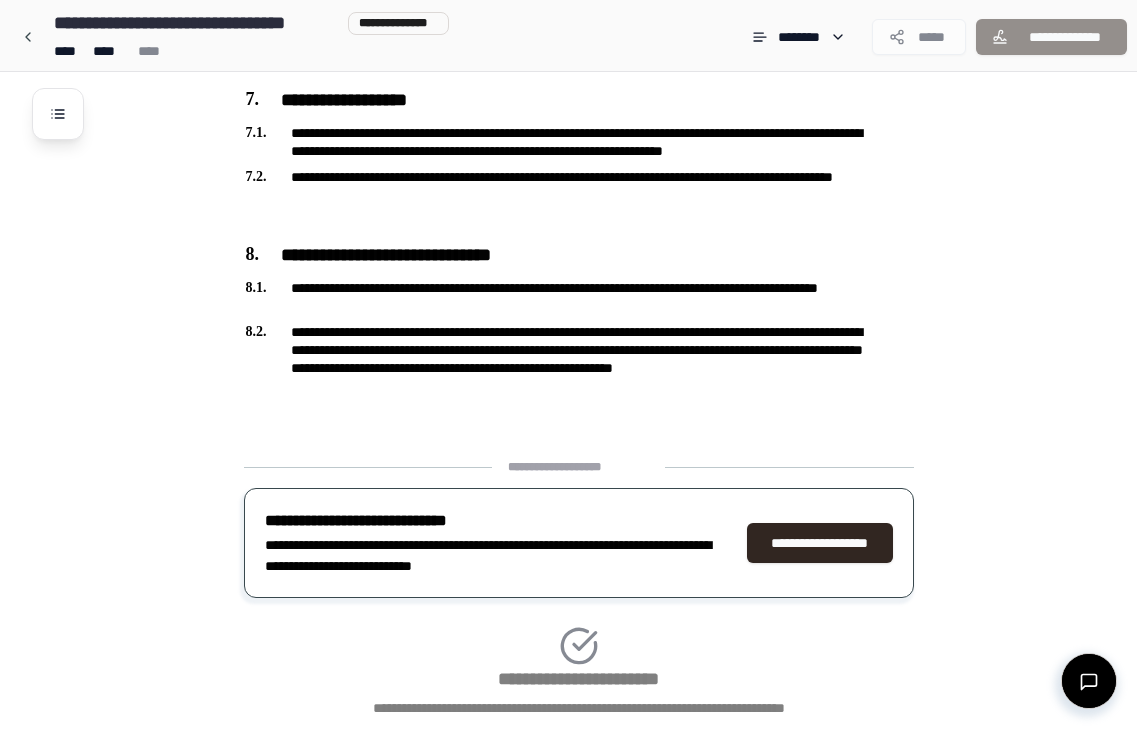 scroll, scrollTop: 1994, scrollLeft: 0, axis: vertical 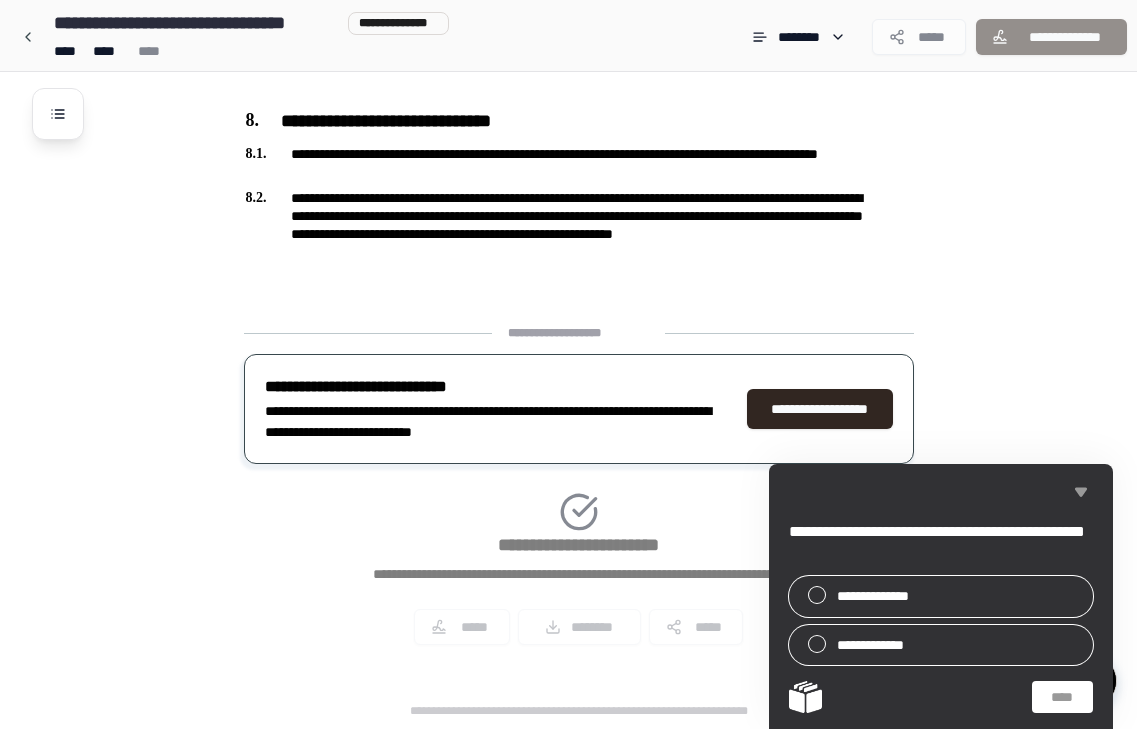 click 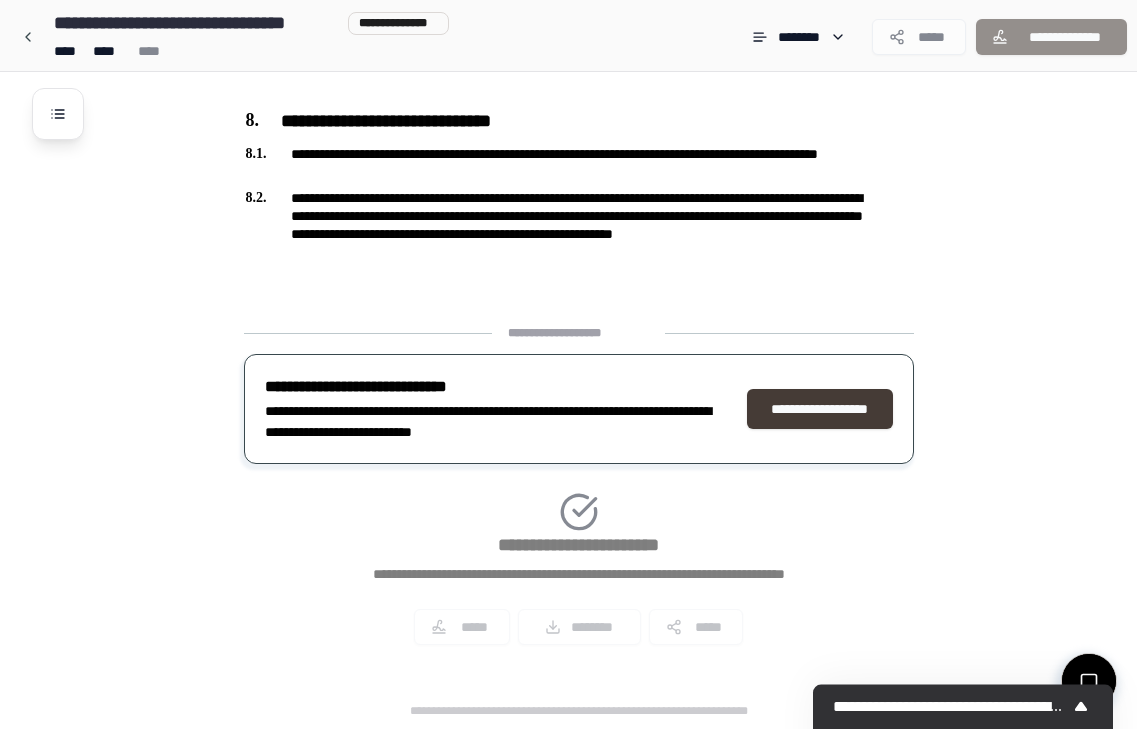 click on "**********" at bounding box center [820, 409] 